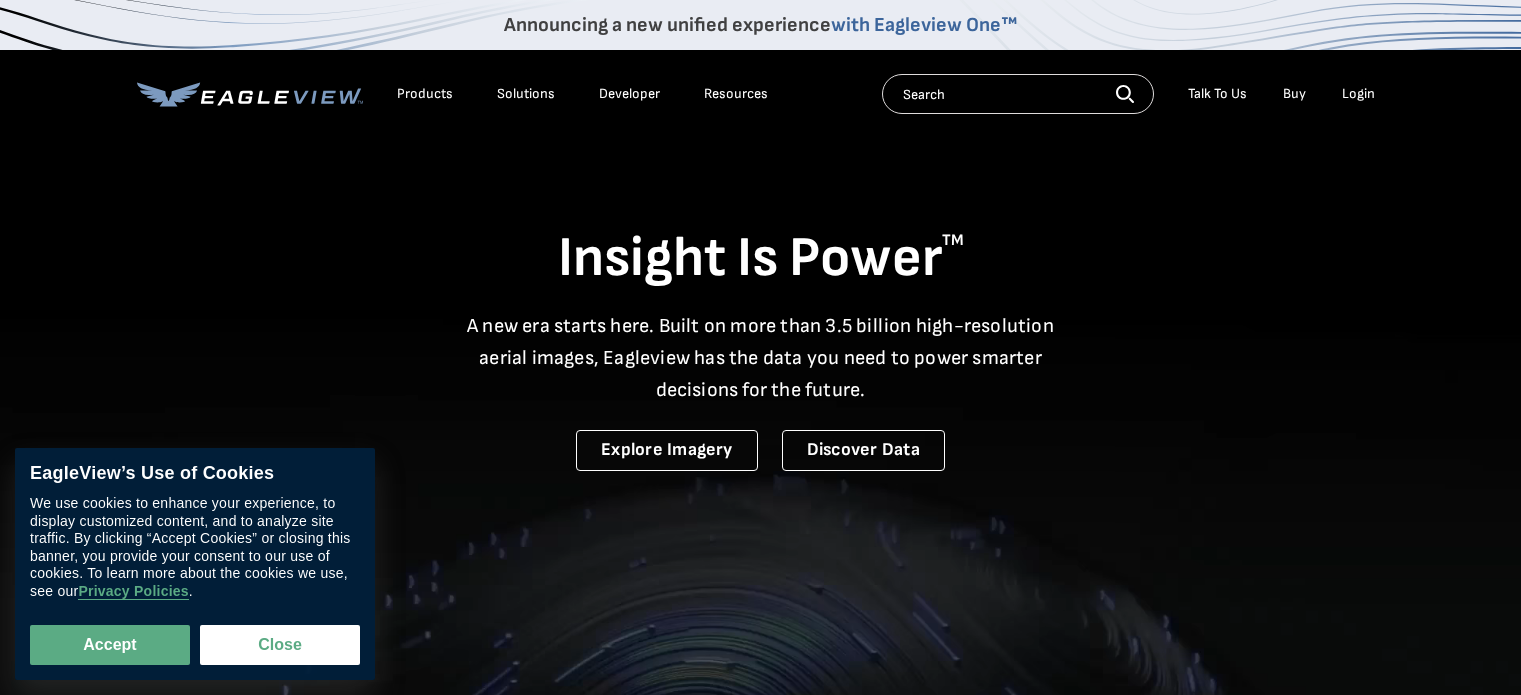 scroll, scrollTop: 0, scrollLeft: 0, axis: both 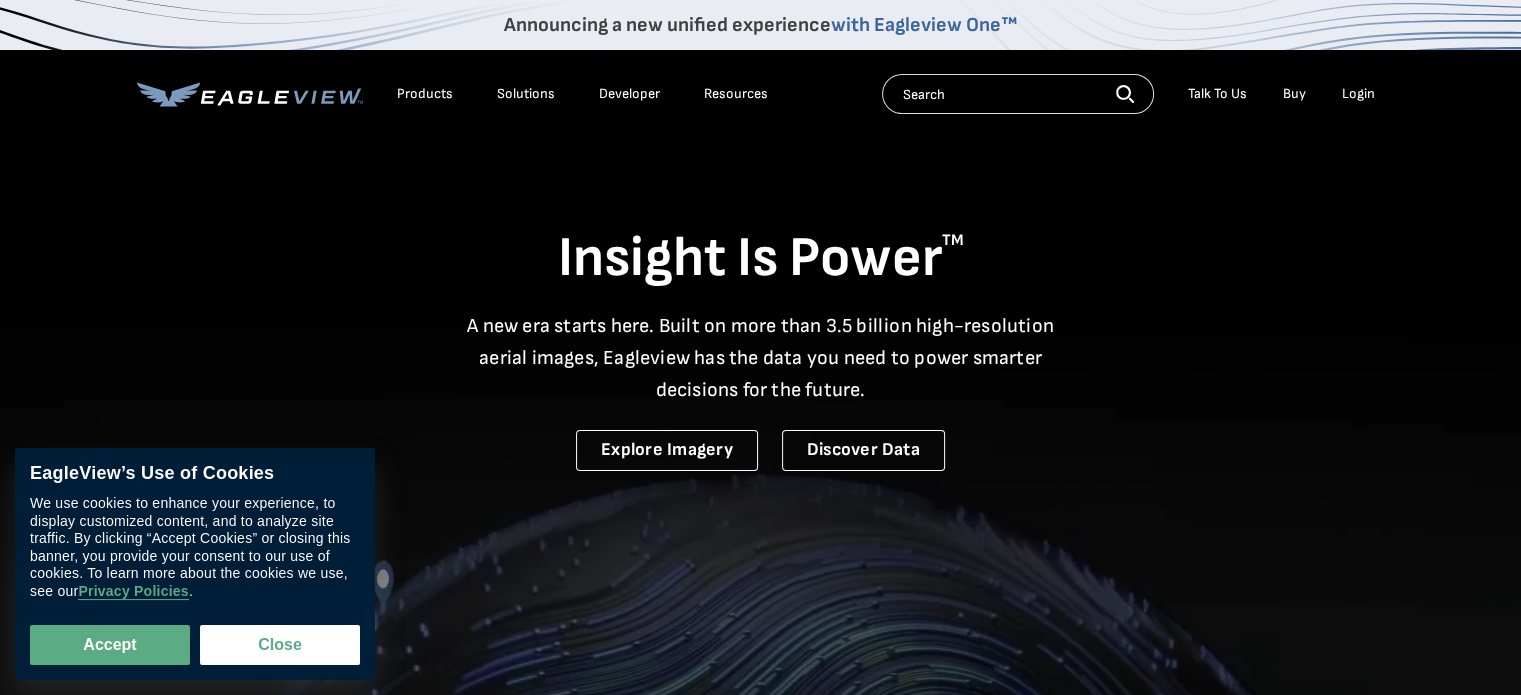 click on "Login" at bounding box center [1358, 94] 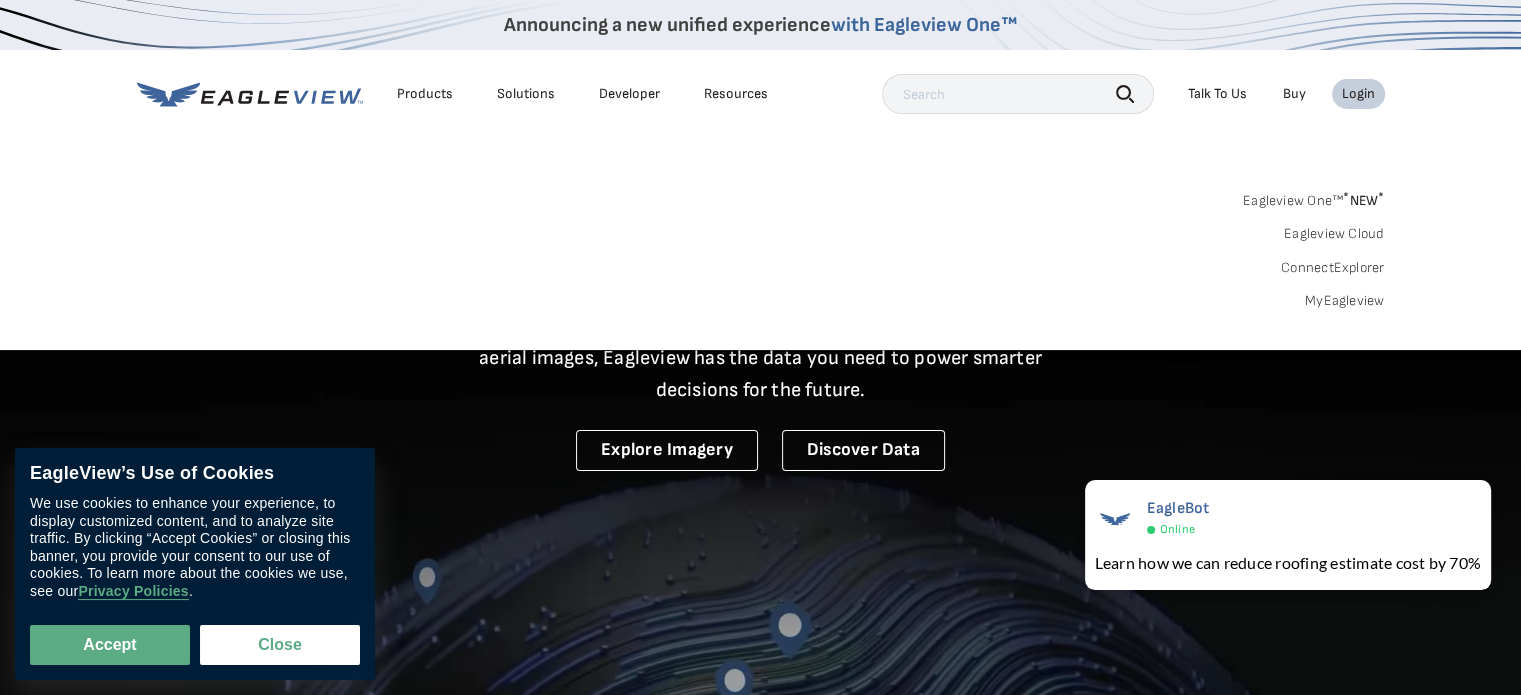 click on "Login" at bounding box center (1358, 94) 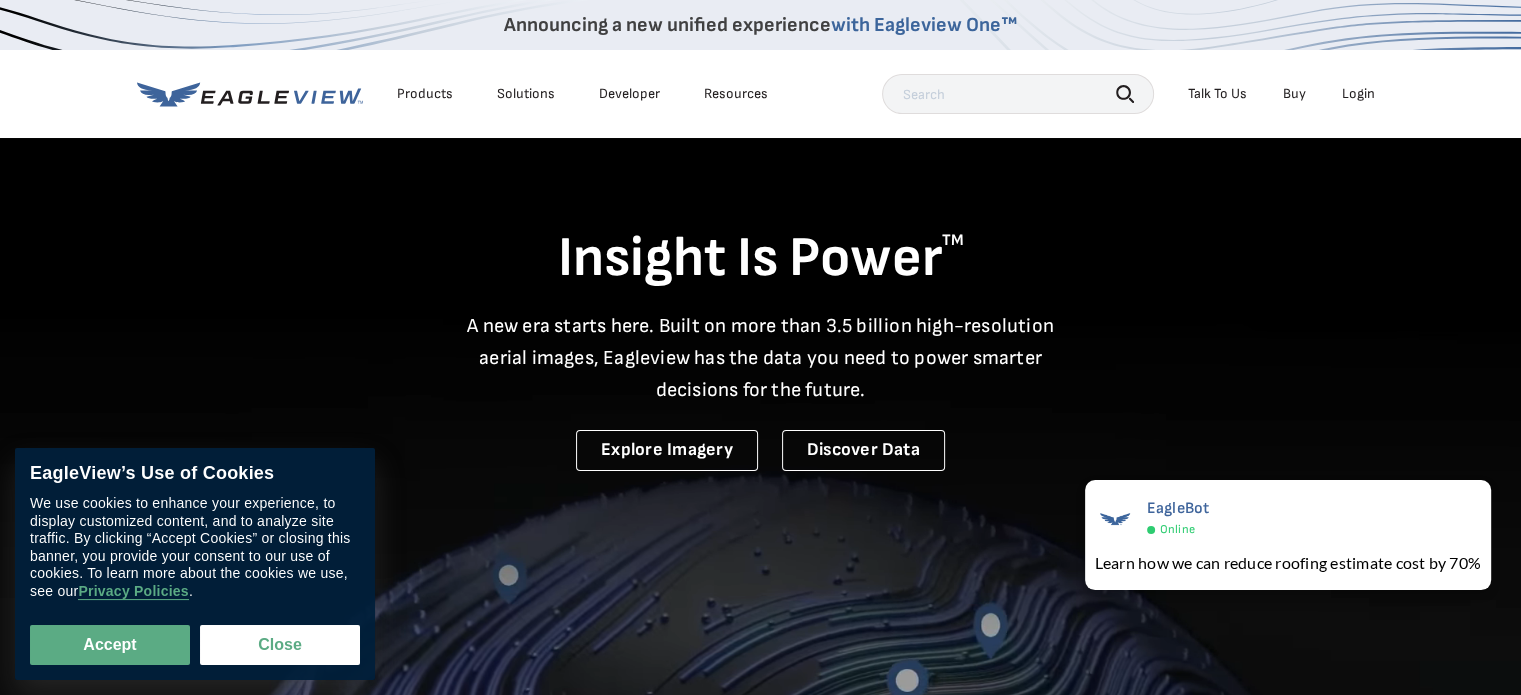 click on "Login" at bounding box center [1358, 94] 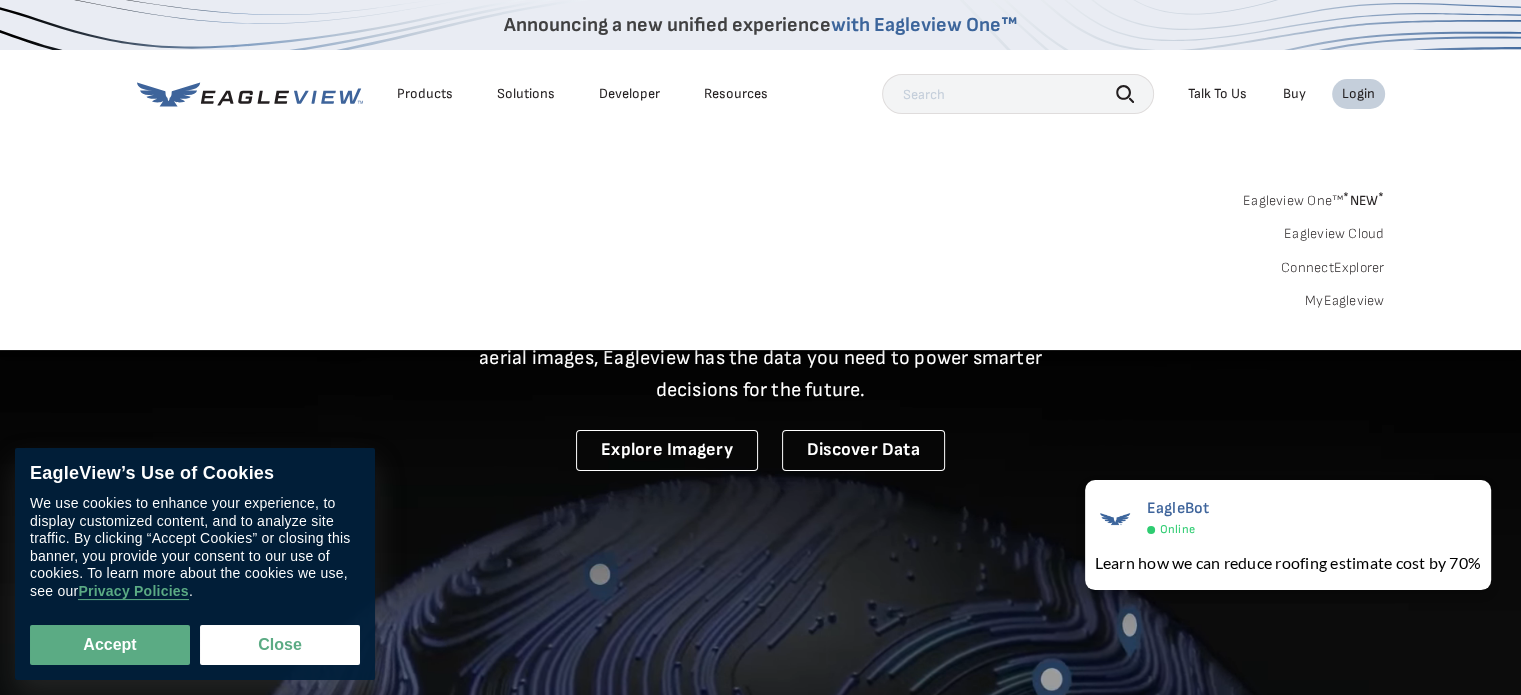 click on "Buy" at bounding box center [1294, 94] 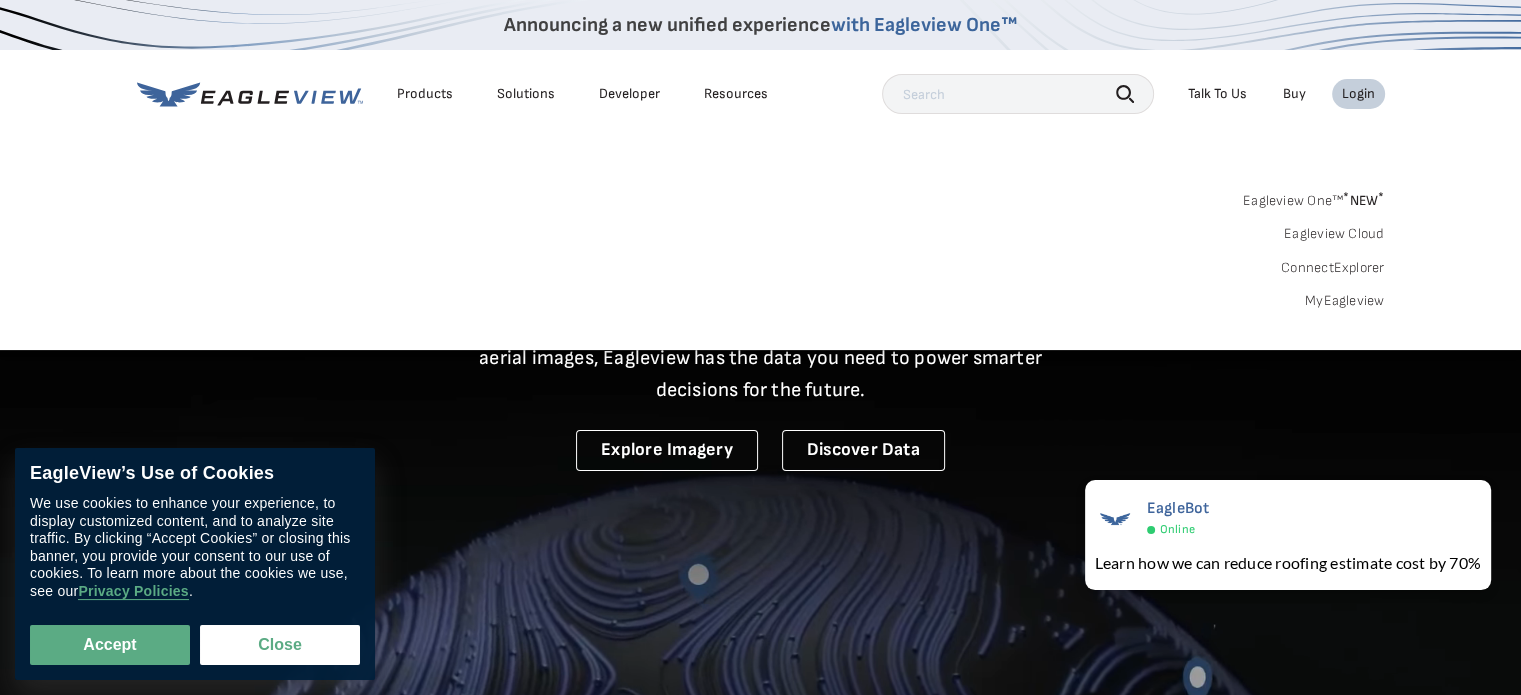 click on "Buy" at bounding box center [1294, 94] 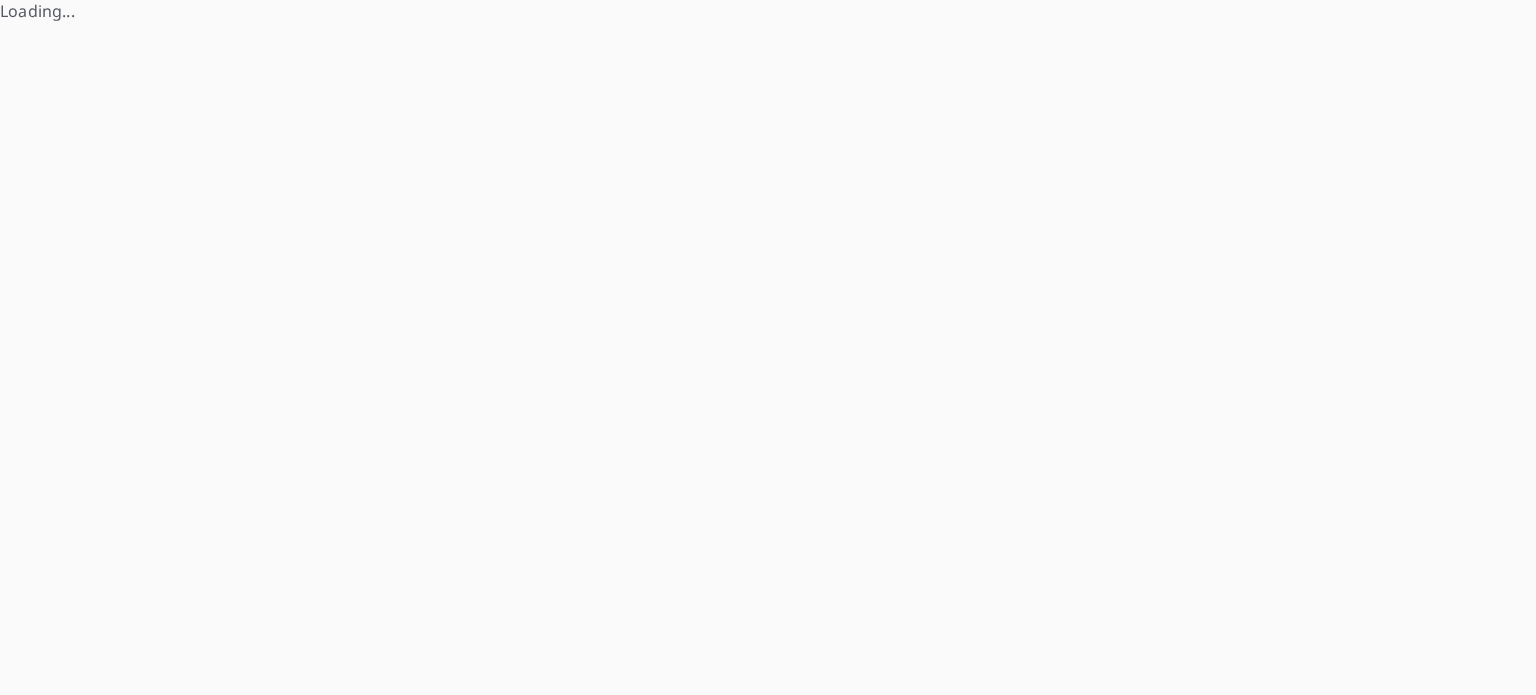 scroll, scrollTop: 0, scrollLeft: 0, axis: both 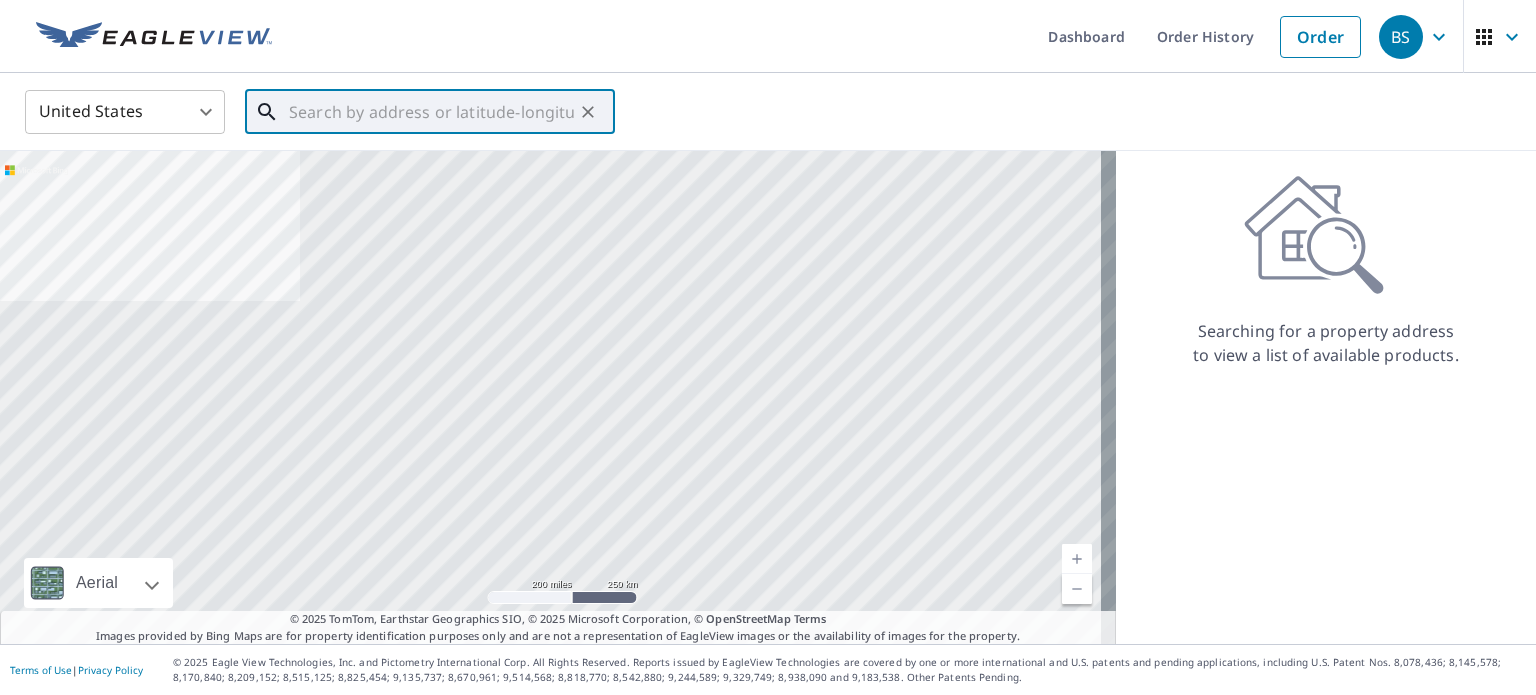 click at bounding box center [431, 112] 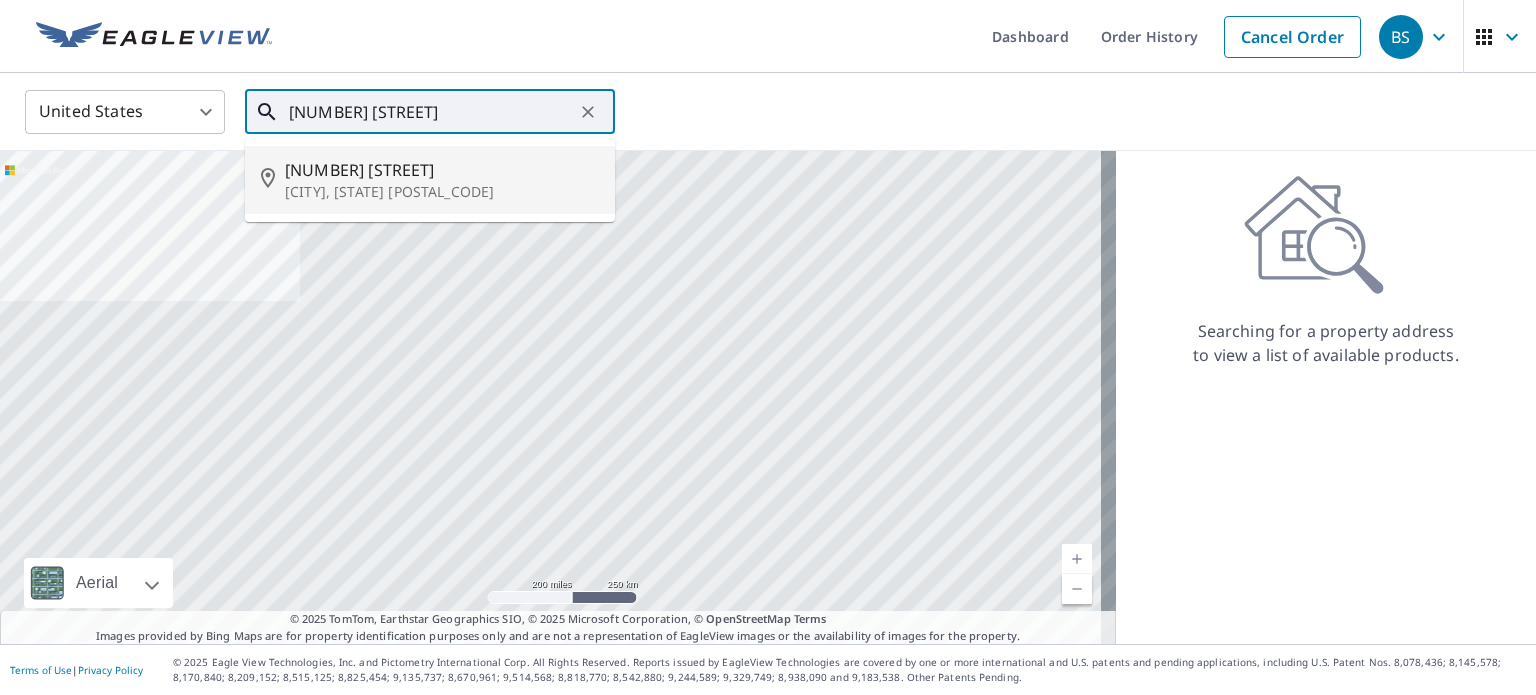 click on "[CITY], [STATE] [POSTAL_CODE]" at bounding box center (442, 192) 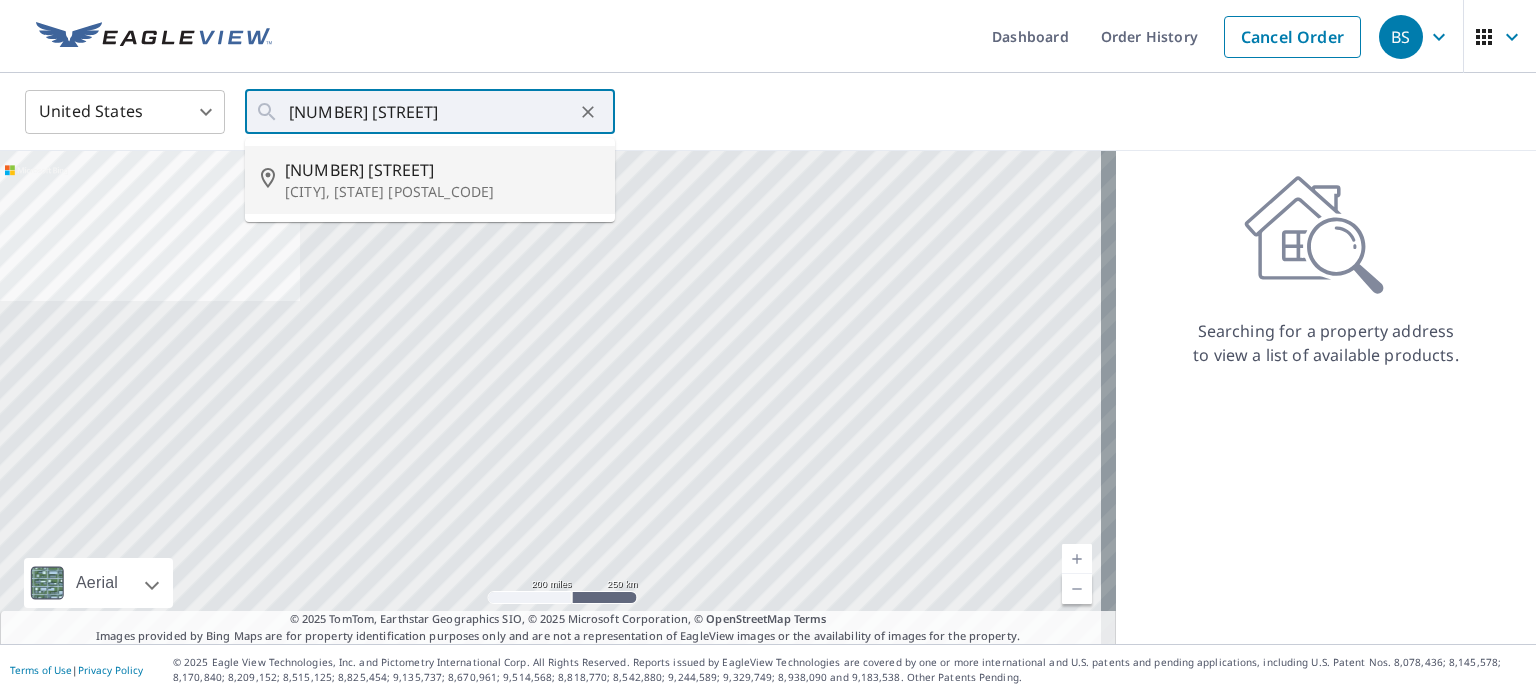 type on "[NUMBER] [STREET] [CITY], [STATE] [POSTAL_CODE]" 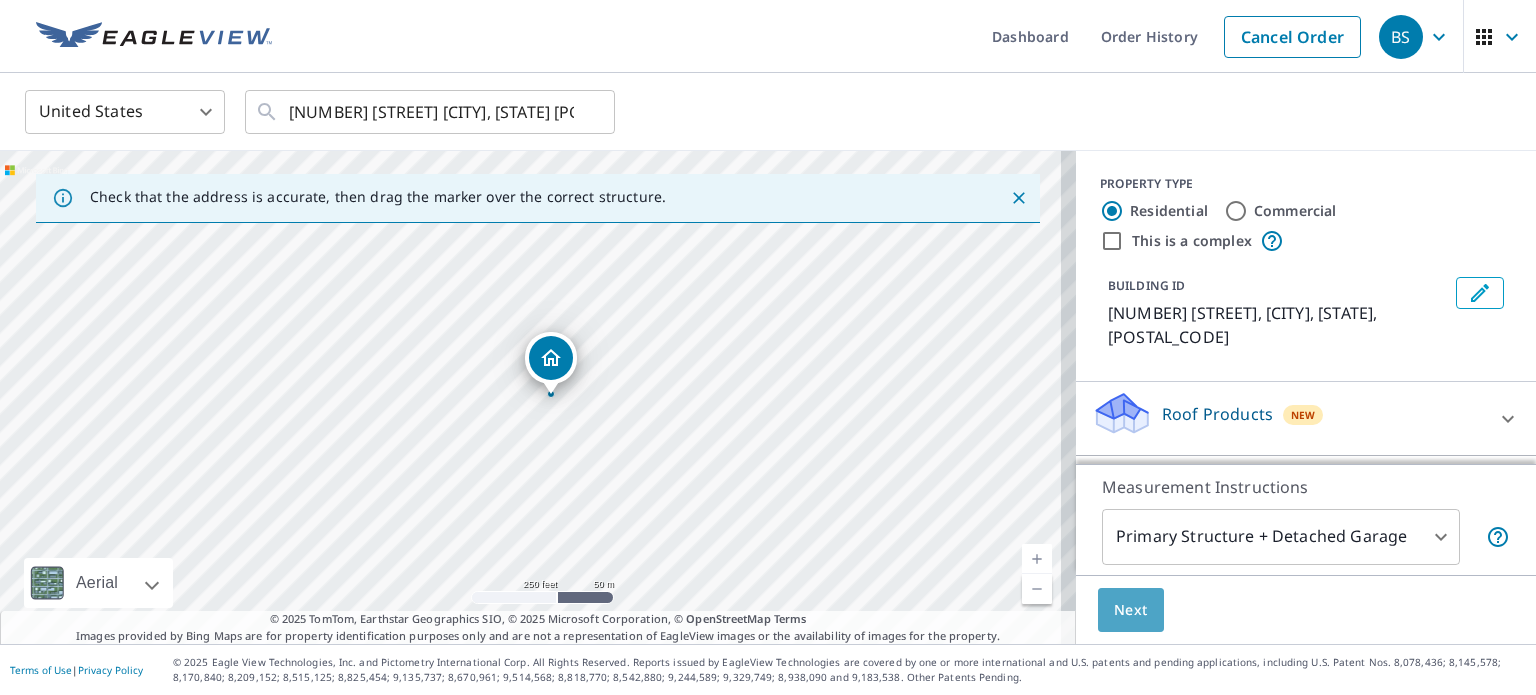 click on "Next" at bounding box center (1131, 610) 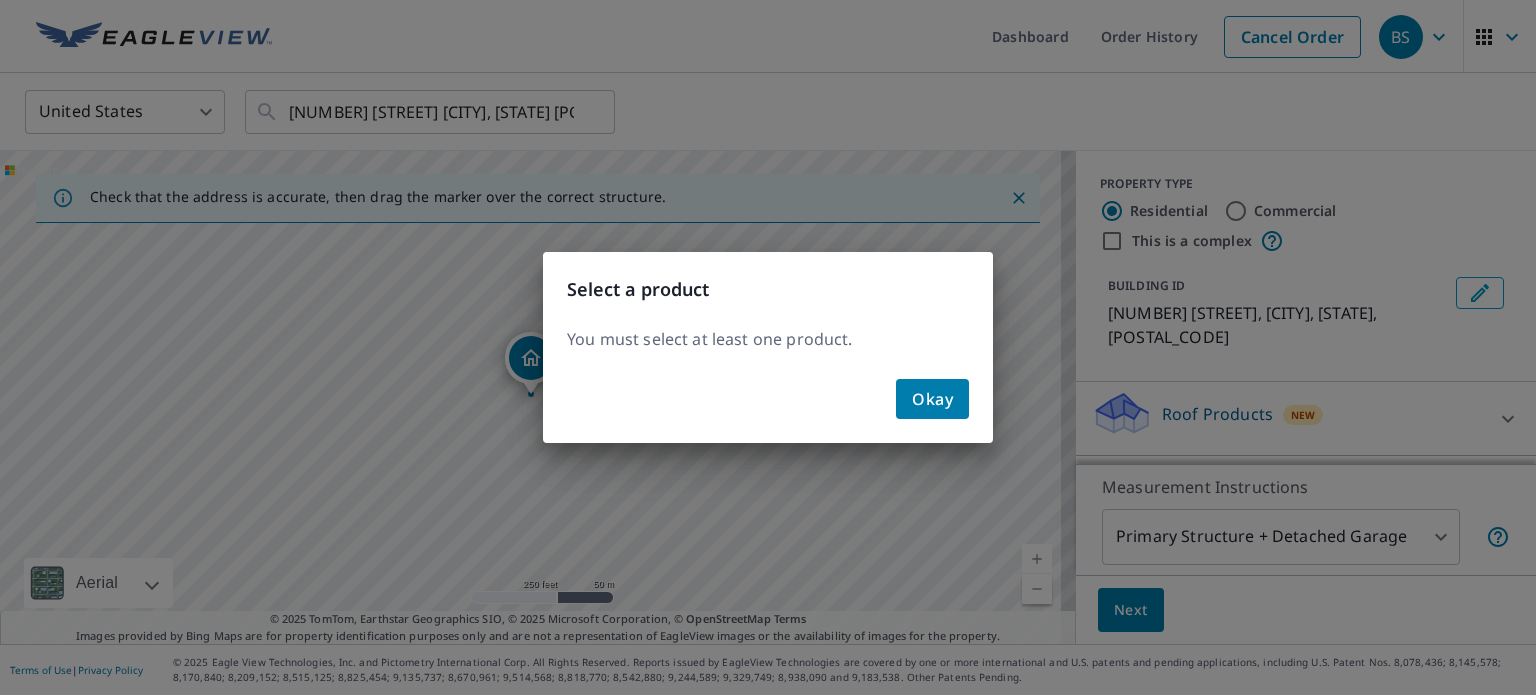 click on "Okay" at bounding box center (932, 399) 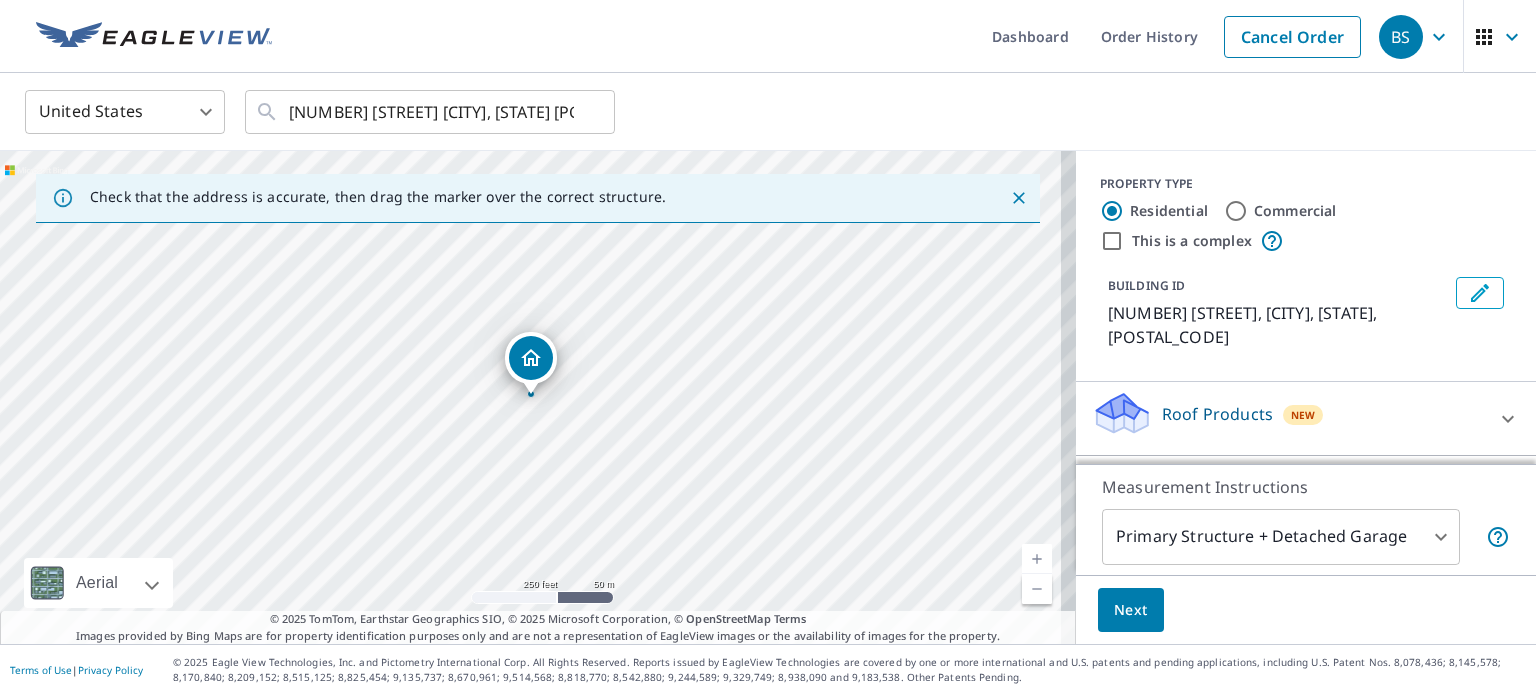 click on "BS BS
Dashboard Order History Cancel Order BS United States US ​ [NUMBER] [STREET] [CITY], [STATE] [POSTAL_CODE] ​ Check that the address is accurate, then drag the marker over the correct structure. [NUMBER] [STREET] [CITY], [STATE] [POSTAL_CODE] Aerial Road A standard road map Aerial A detailed look from above Labels Labels 250 feet 50 m © 2025 TomTom, © Vexcel Imaging, © 2025 Microsoft Corporation, © OpenStreetMap Terms © 2025 TomTom, Earthstar Geographics SIO, © 2025 Microsoft Corporation, ©   OpenStreetMap   Terms Images provided by Bing Maps are for property identification purposes only and are not a representation of EagleView images or the availability of images for the property. PROPERTY TYPE Residential Commercial This is a complex BUILDING ID [NUMBER] [STREET], [CITY], [STATE], [POSTAL_CODE] Roof Products New ClaimsReady™ Walls Products New Walls, Windows & Doors Measurement Instructions Primary Structure + Detached Garage 1 ​ Next Terms of Use  |  Privacy Policy" at bounding box center (768, 347) 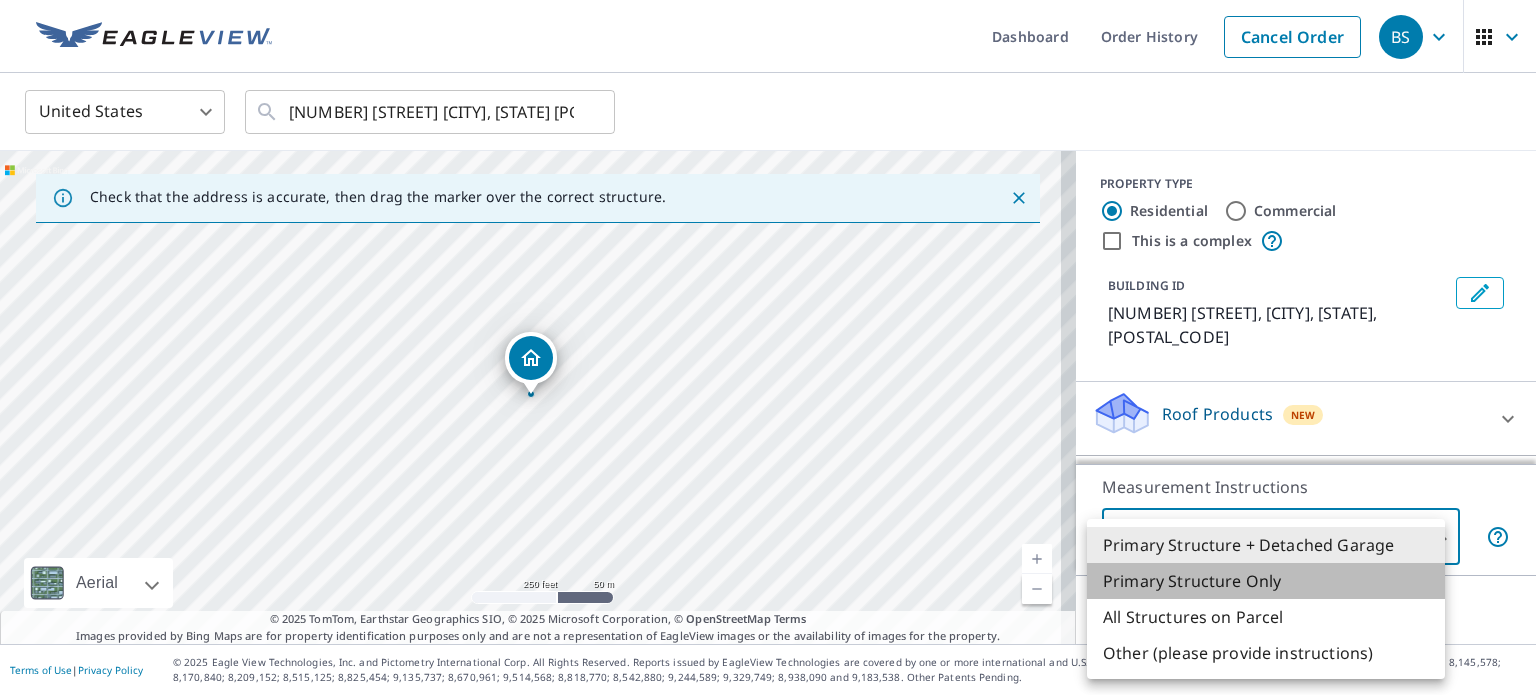 click on "Primary Structure Only" at bounding box center [1266, 581] 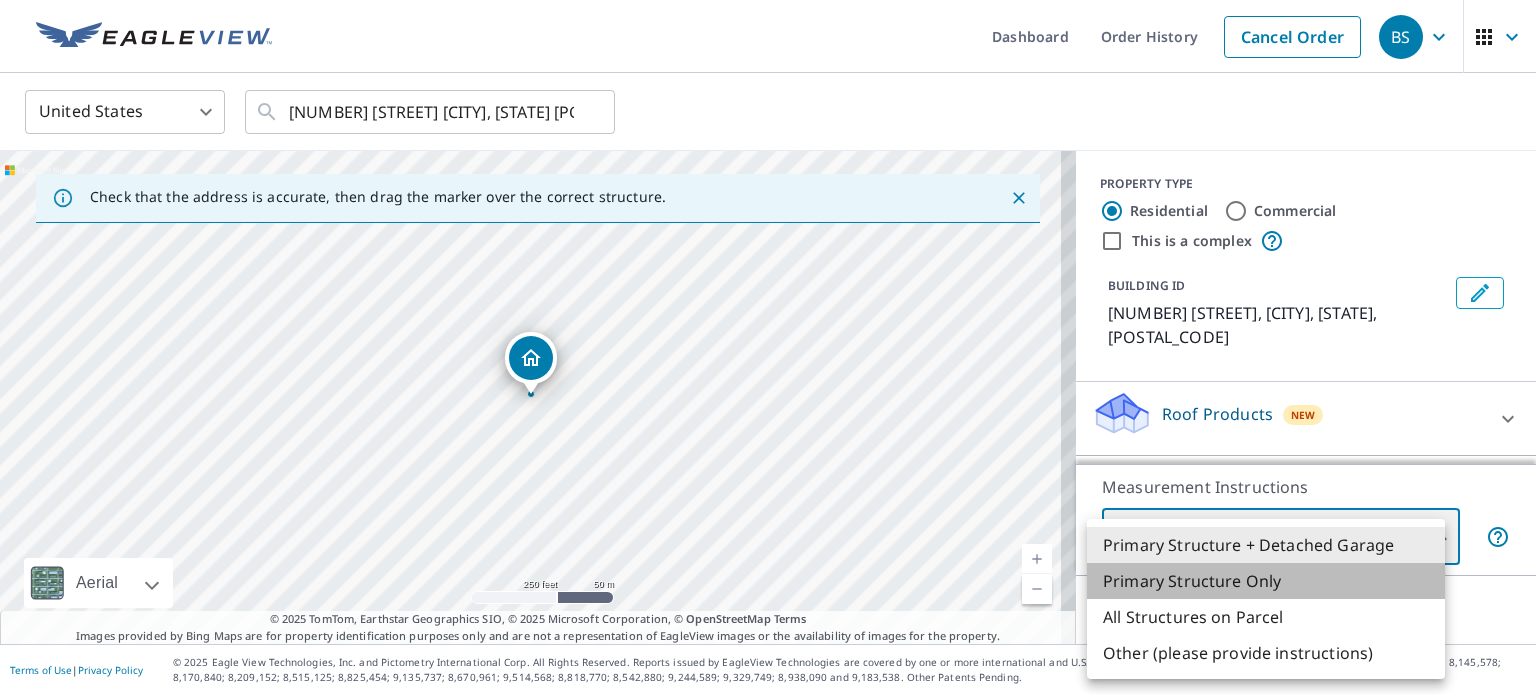 type on "2" 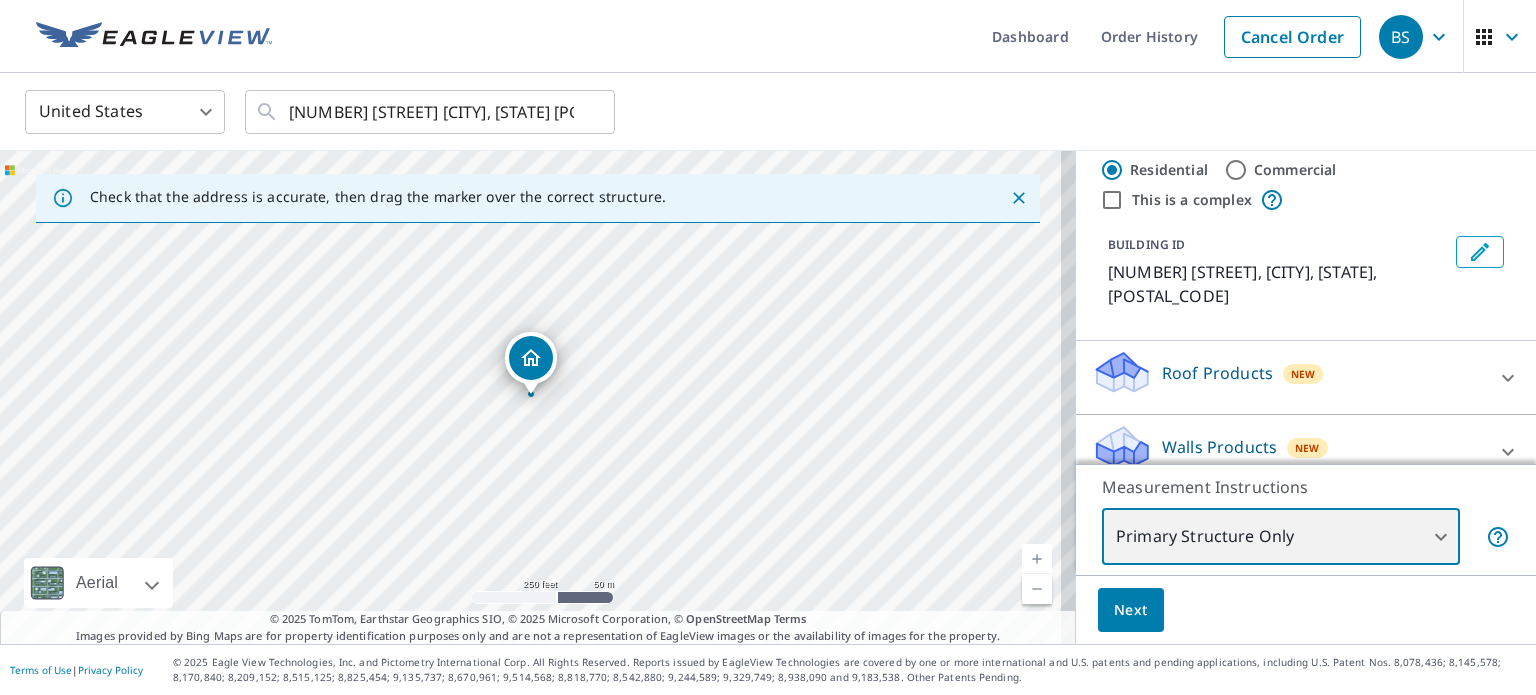 scroll, scrollTop: 64, scrollLeft: 0, axis: vertical 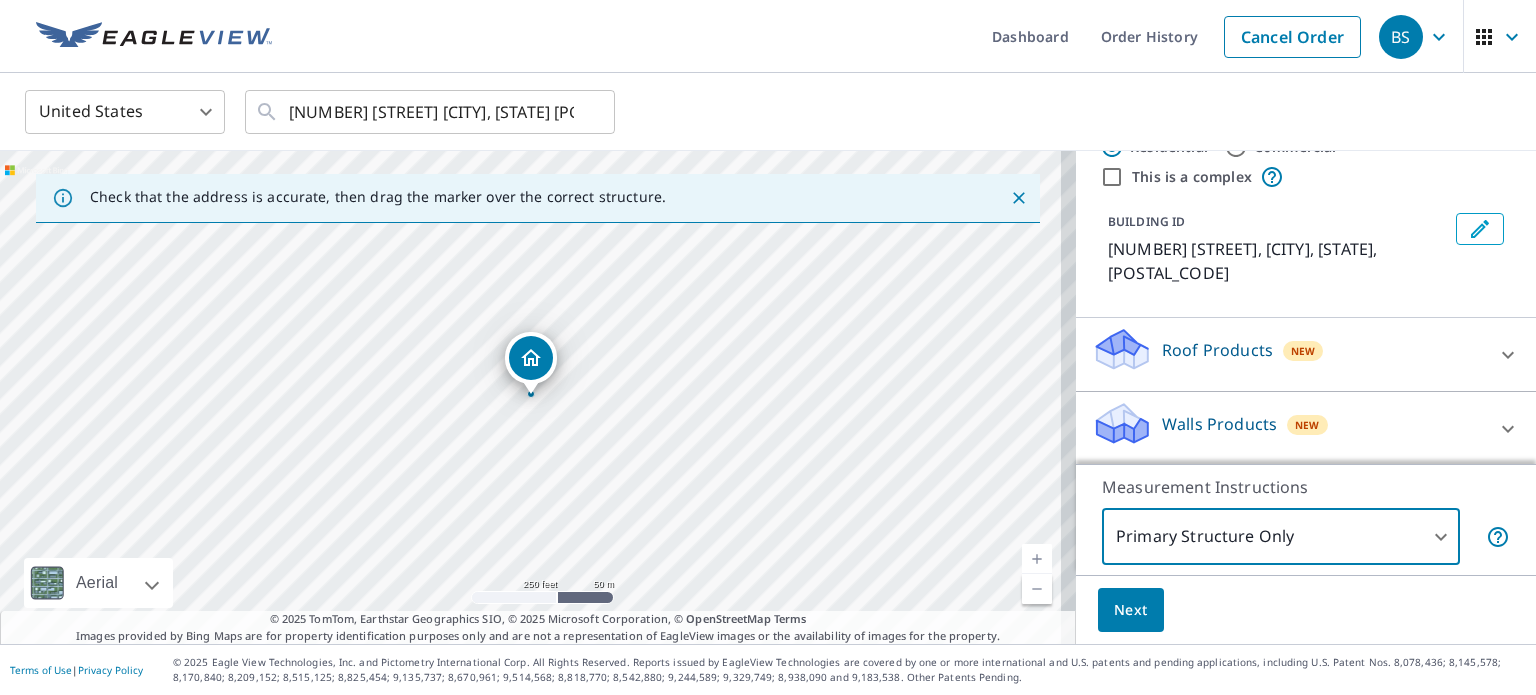 click 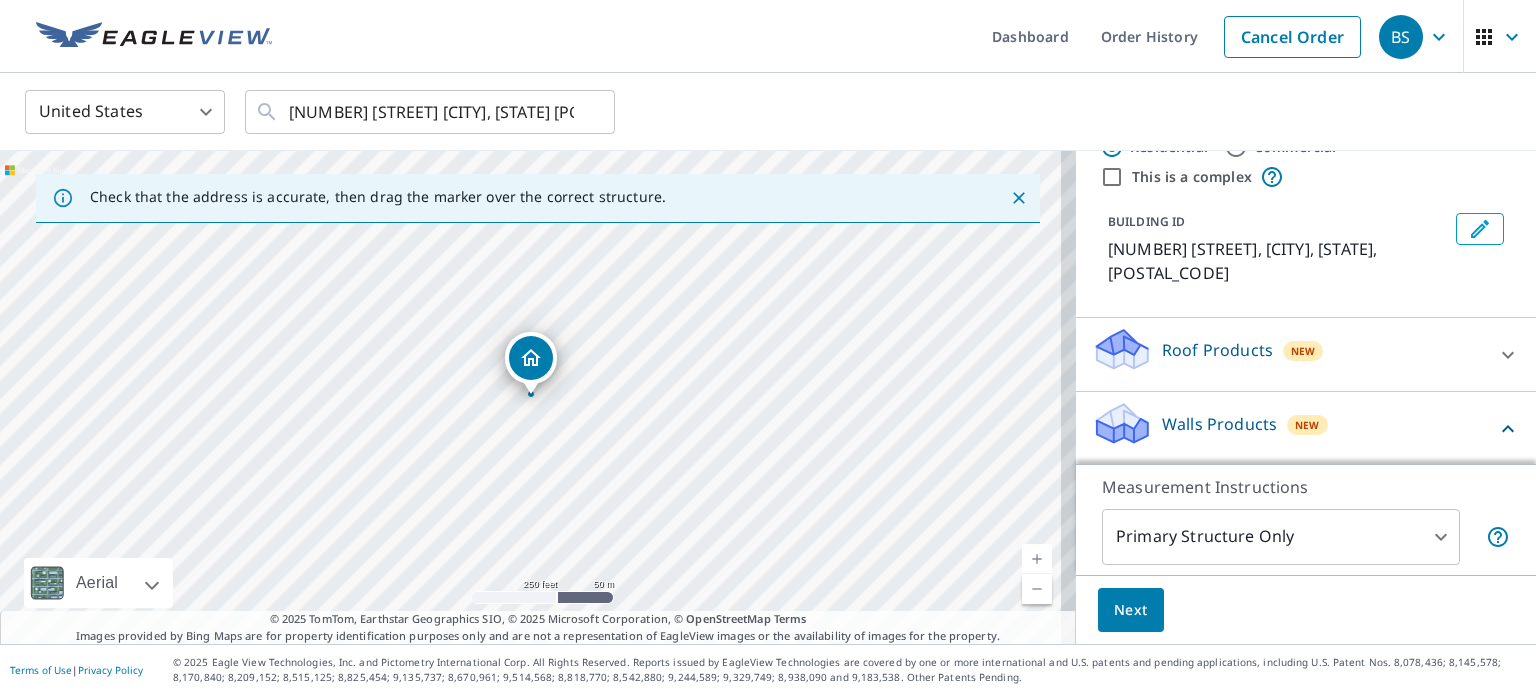 click 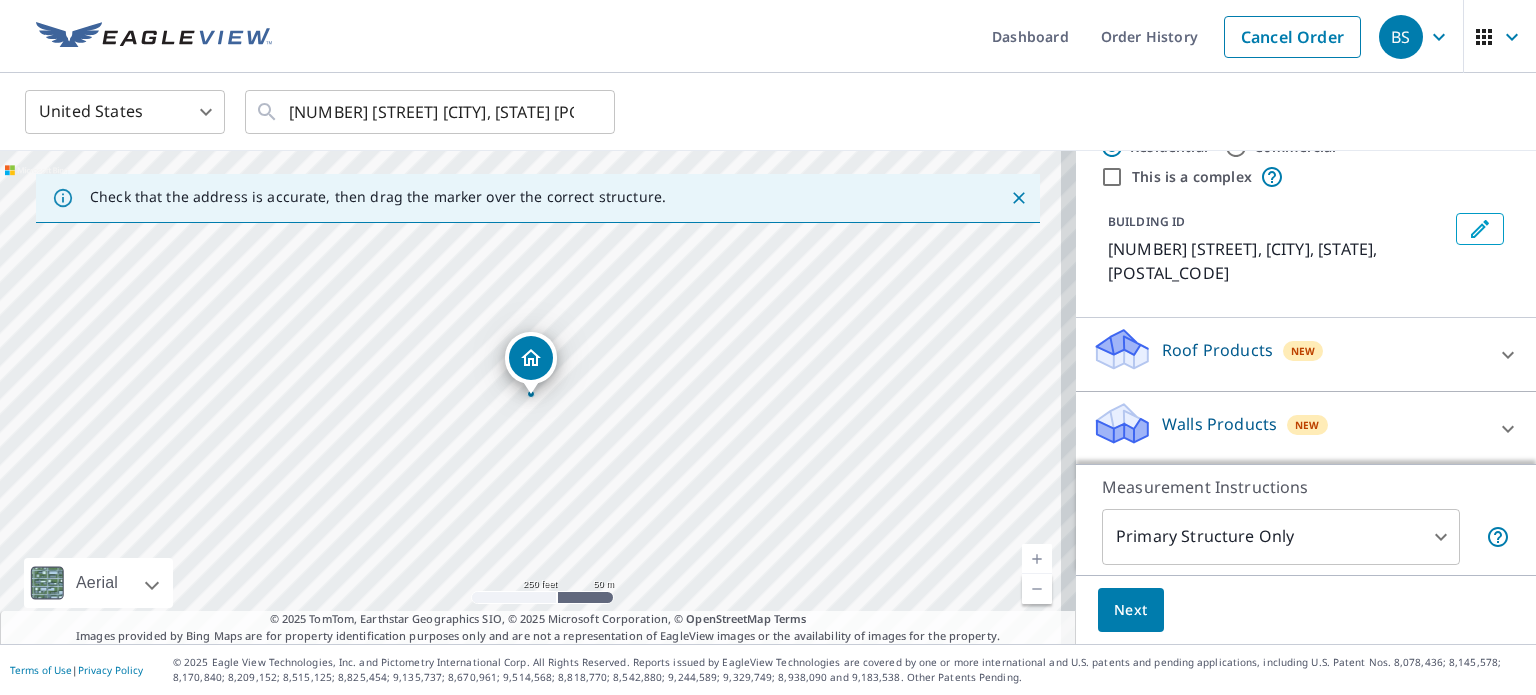 scroll, scrollTop: 64, scrollLeft: 0, axis: vertical 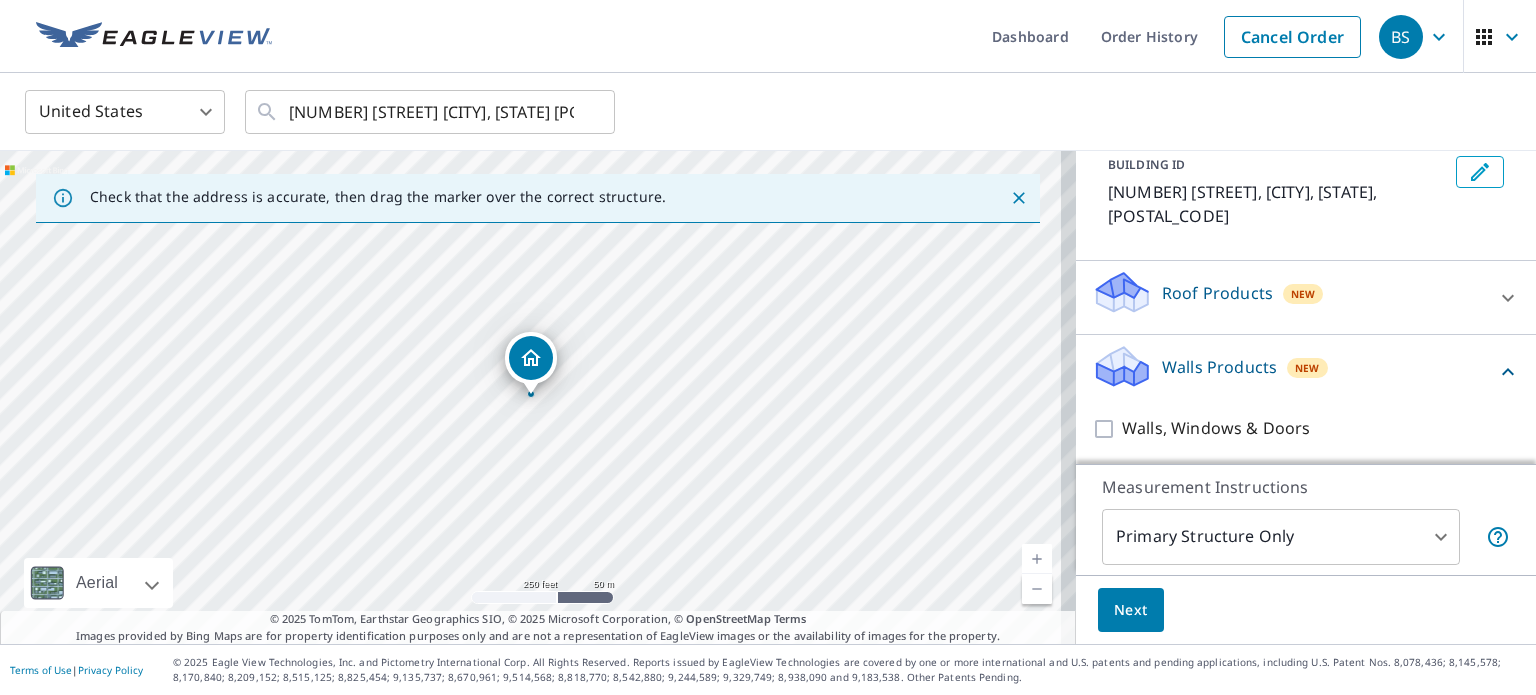click on "Walls Products New" at bounding box center [1294, 371] 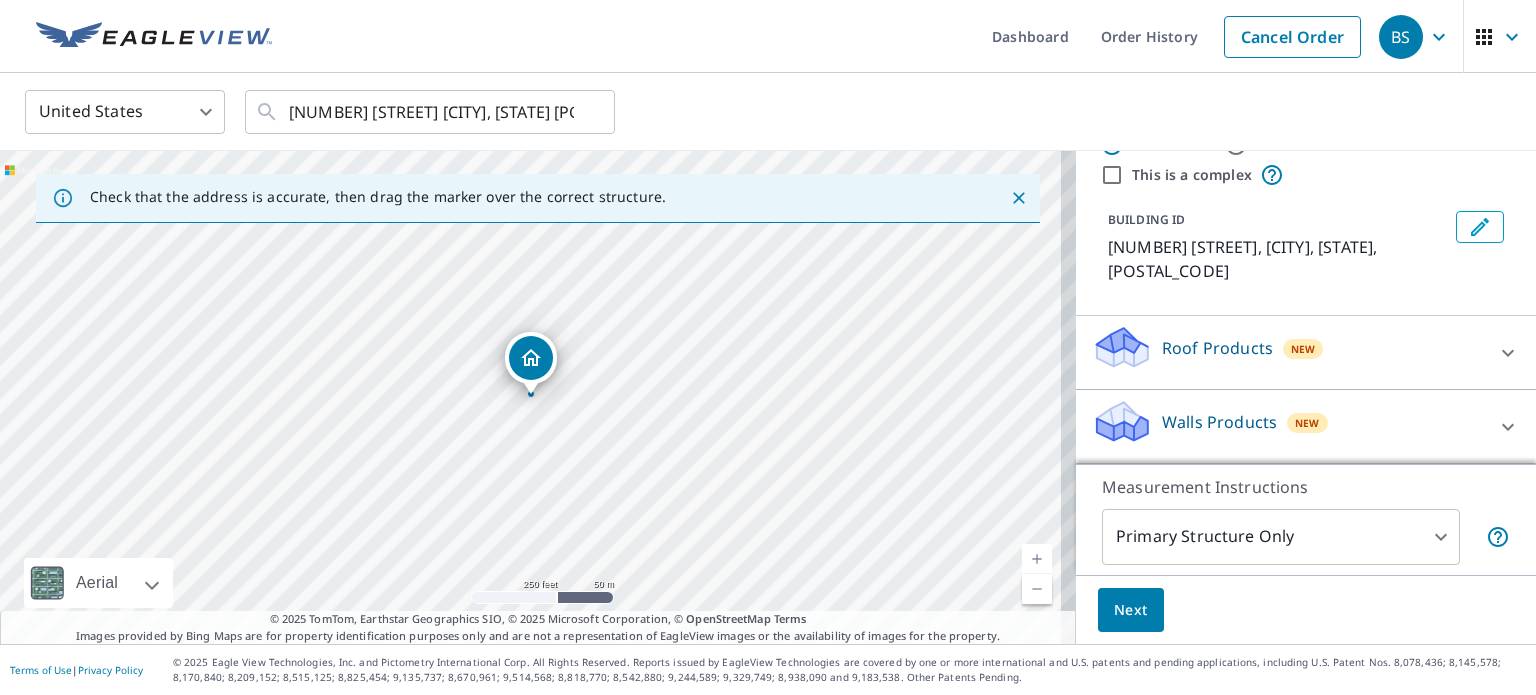 scroll, scrollTop: 64, scrollLeft: 0, axis: vertical 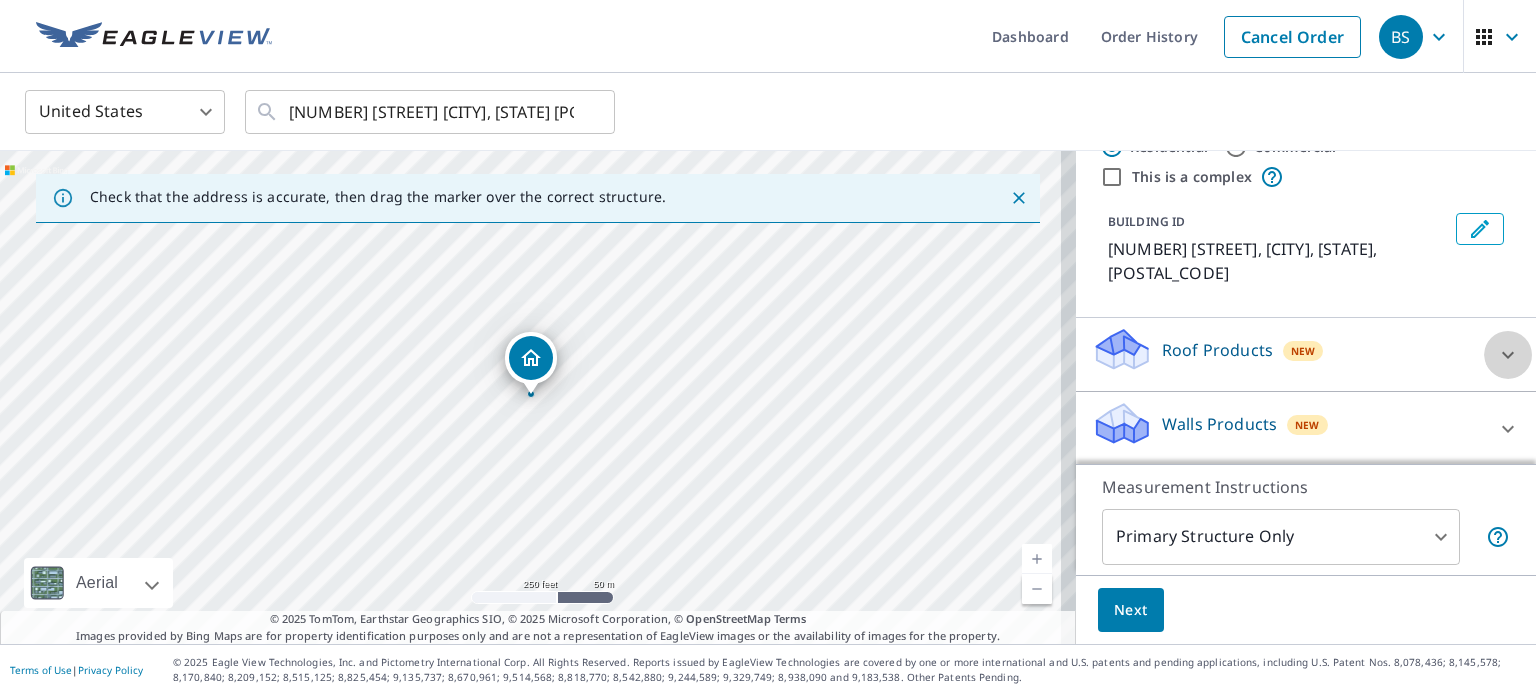 click 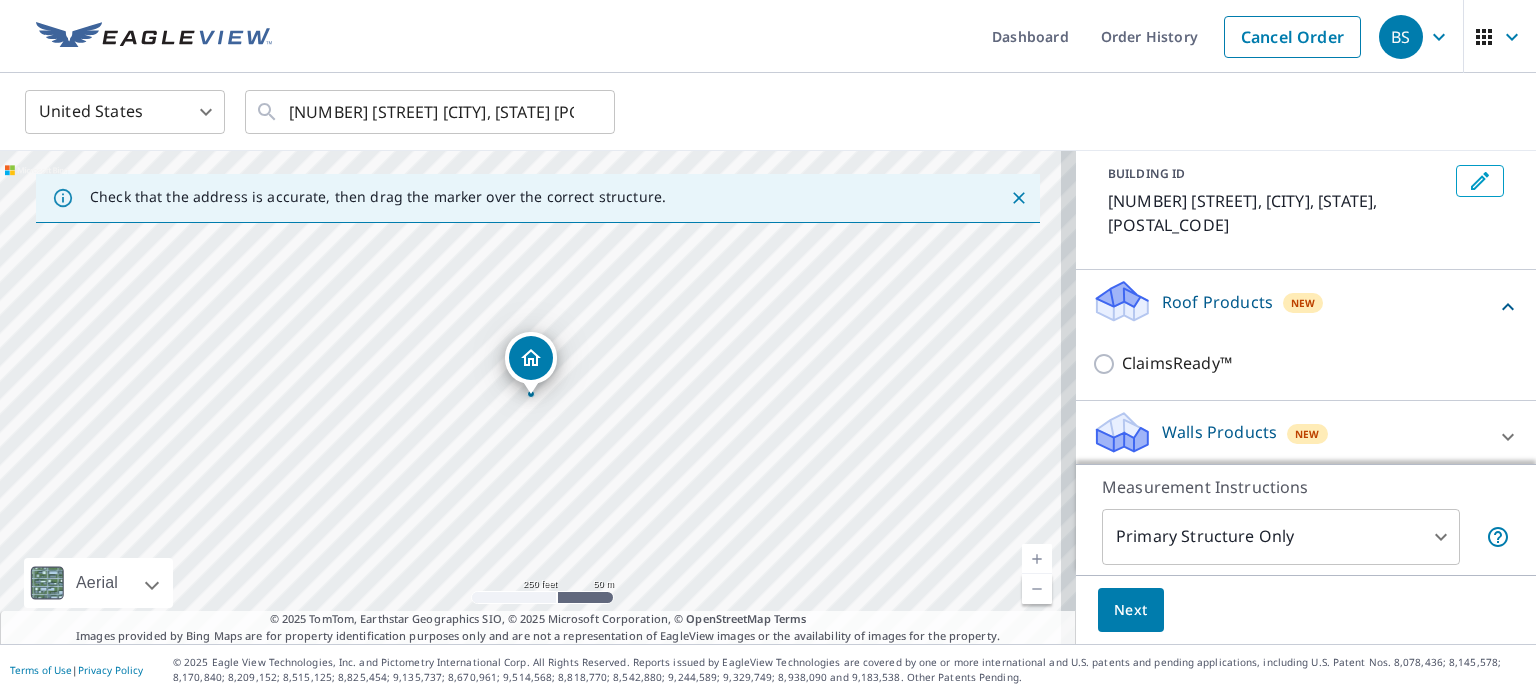 scroll, scrollTop: 121, scrollLeft: 0, axis: vertical 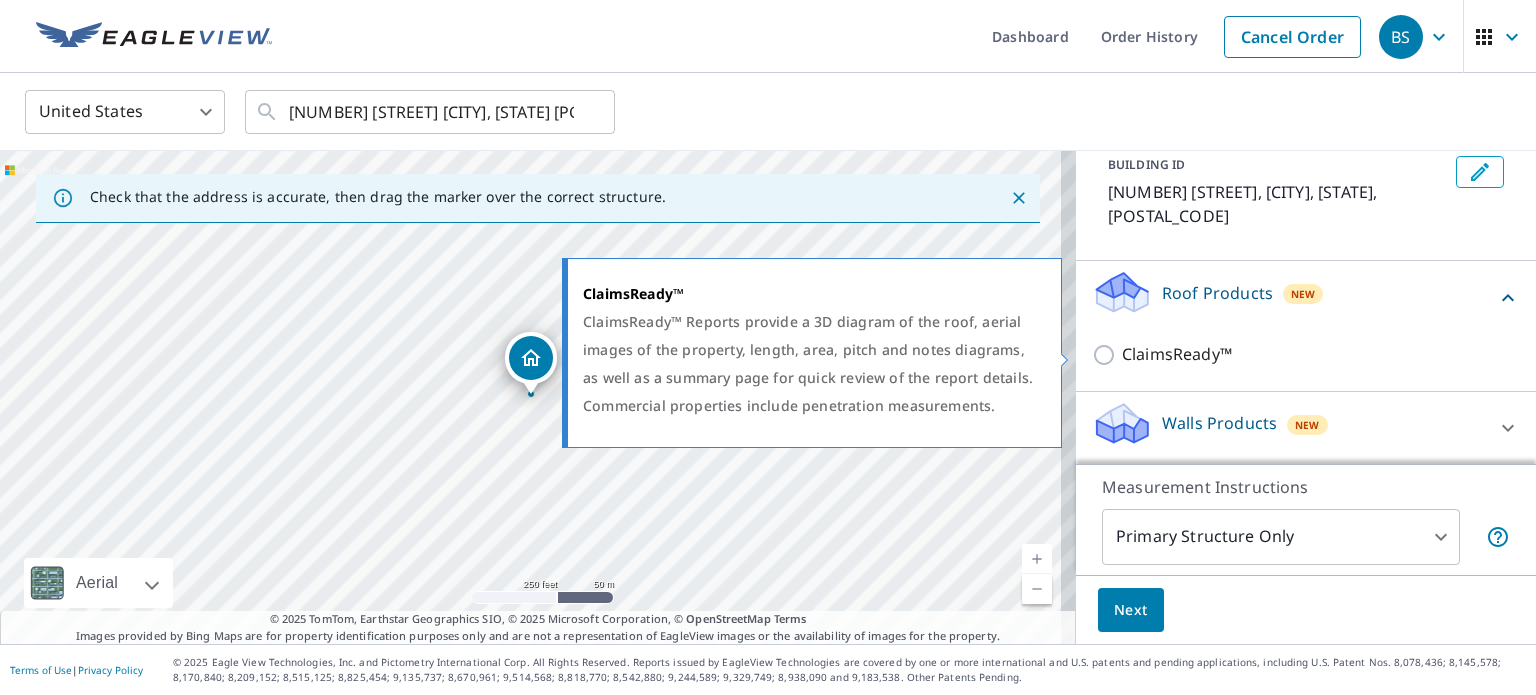click on "ClaimsReady™" at bounding box center [1107, 355] 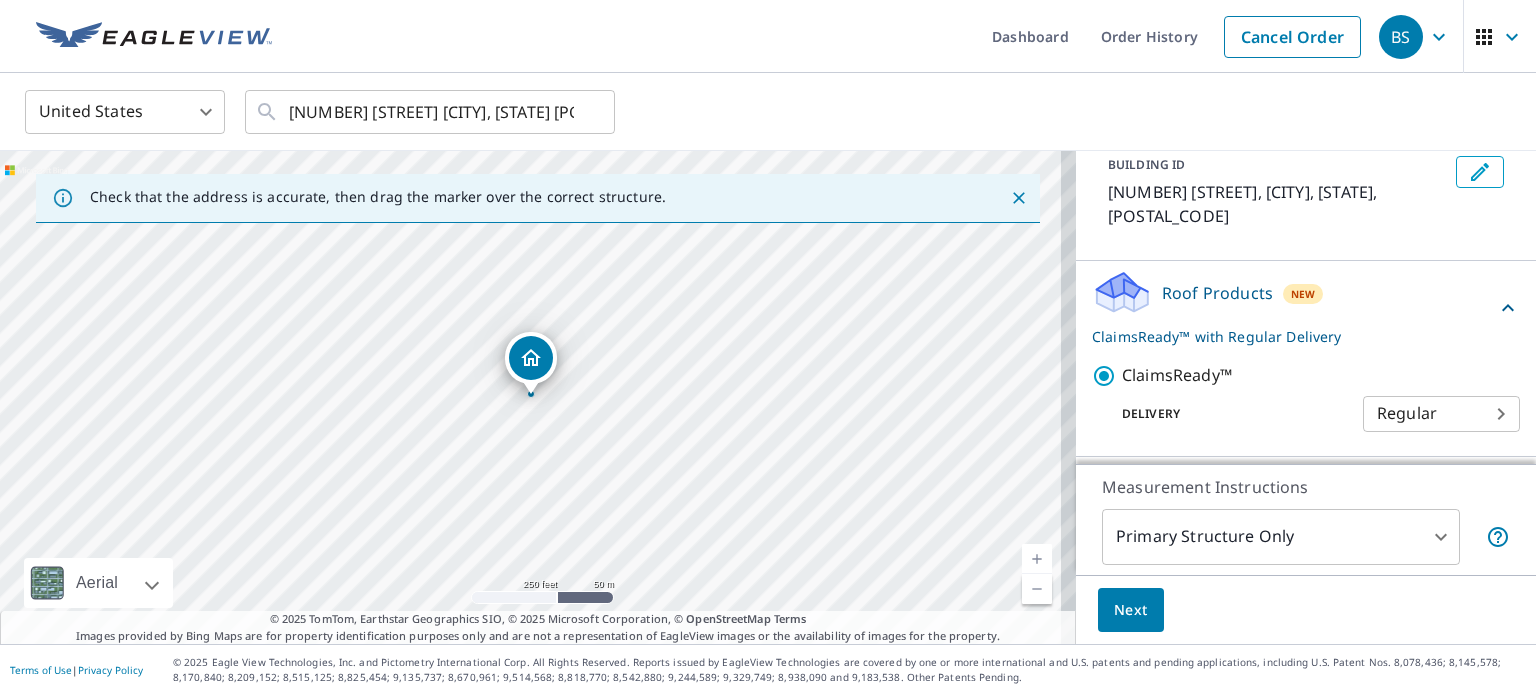 scroll, scrollTop: 186, scrollLeft: 0, axis: vertical 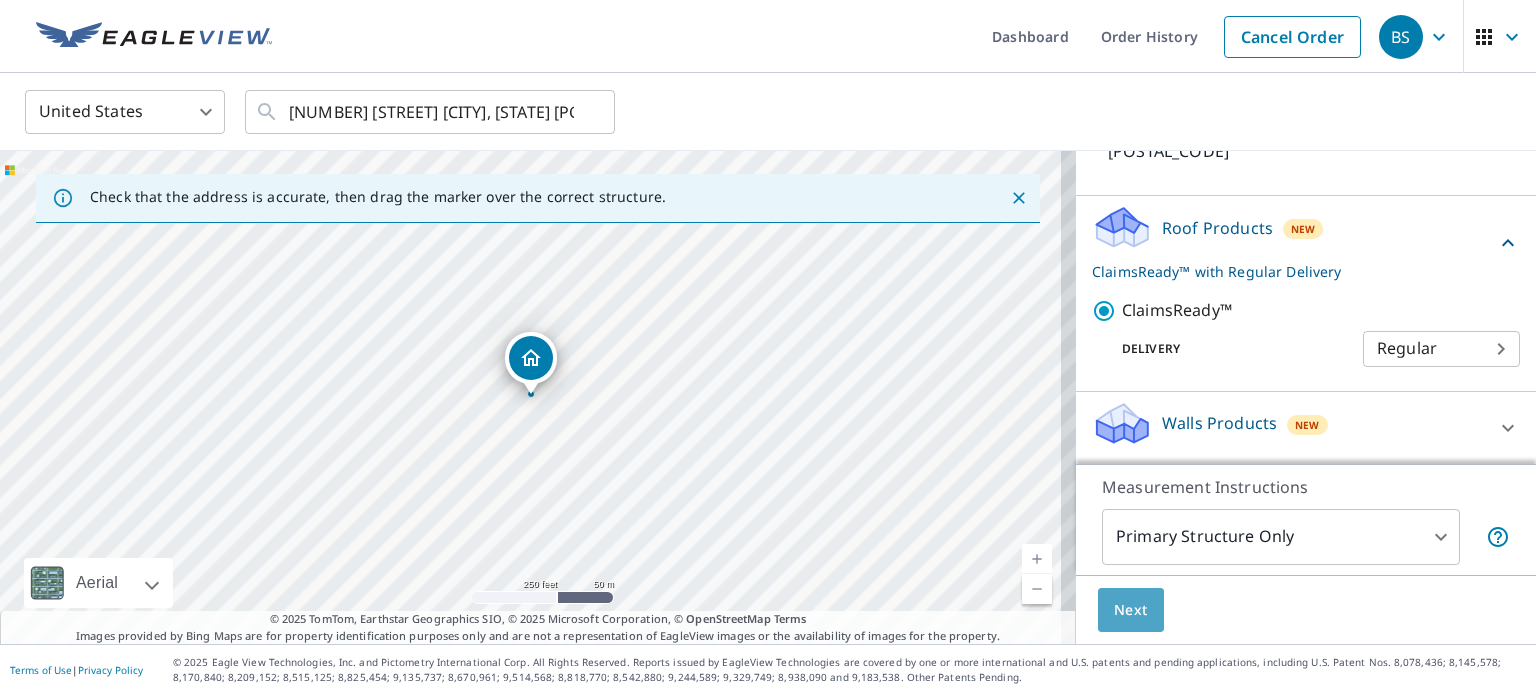 click on "Next" at bounding box center (1131, 610) 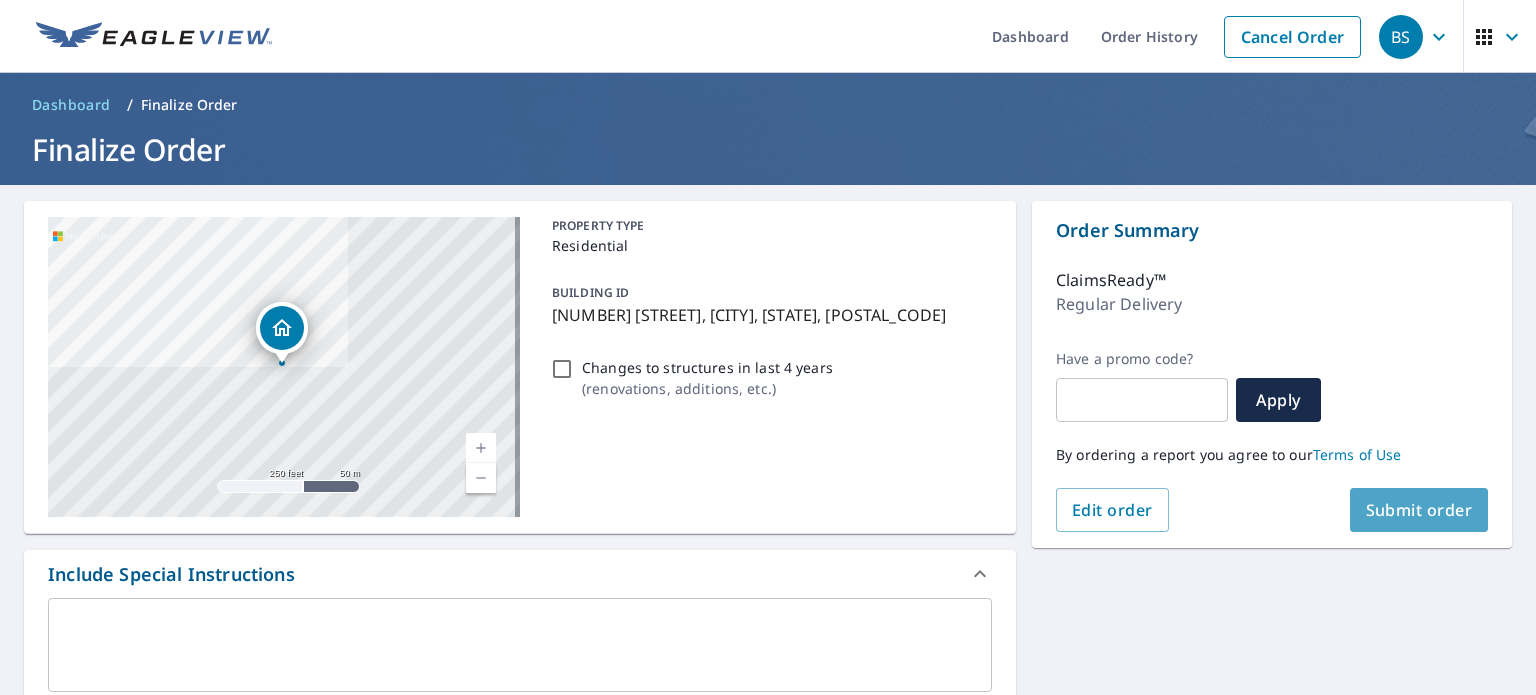 click on "Submit order" at bounding box center (1419, 510) 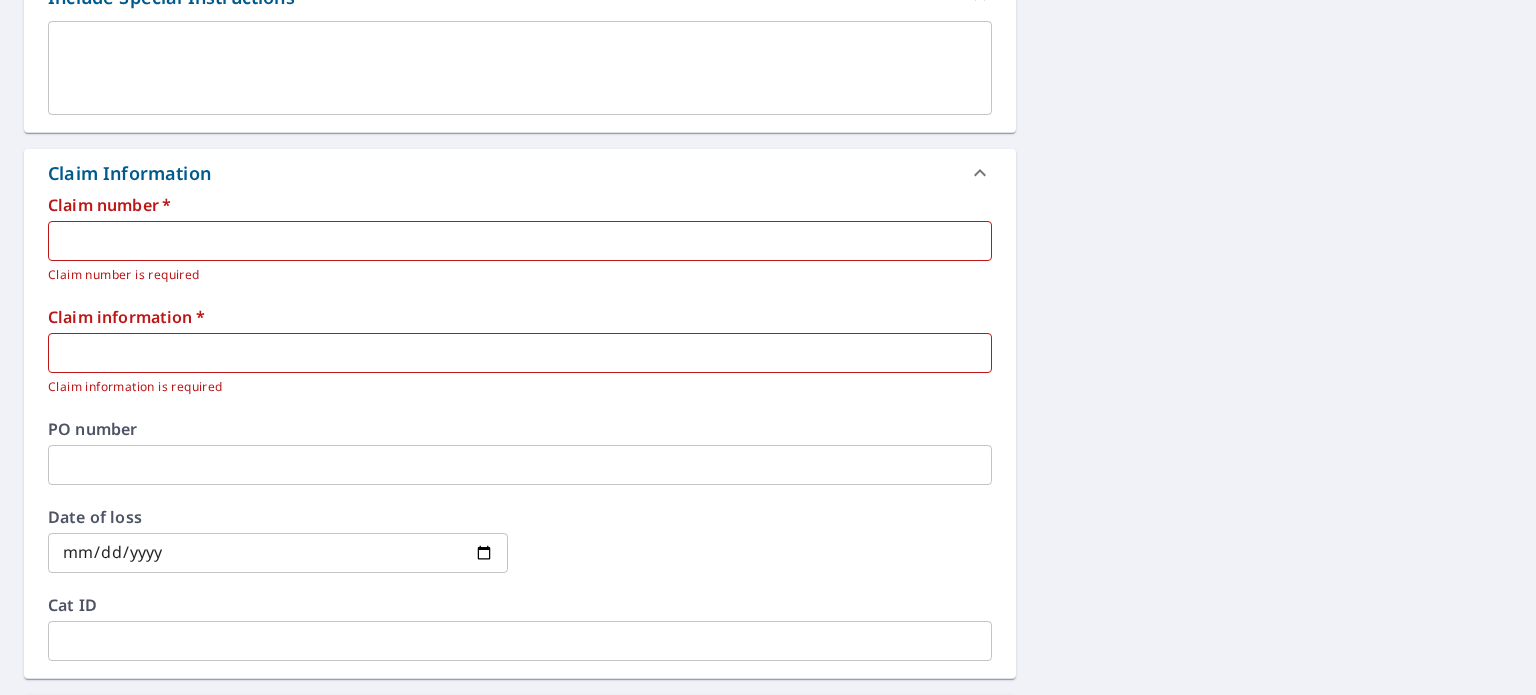 scroll, scrollTop: 500, scrollLeft: 0, axis: vertical 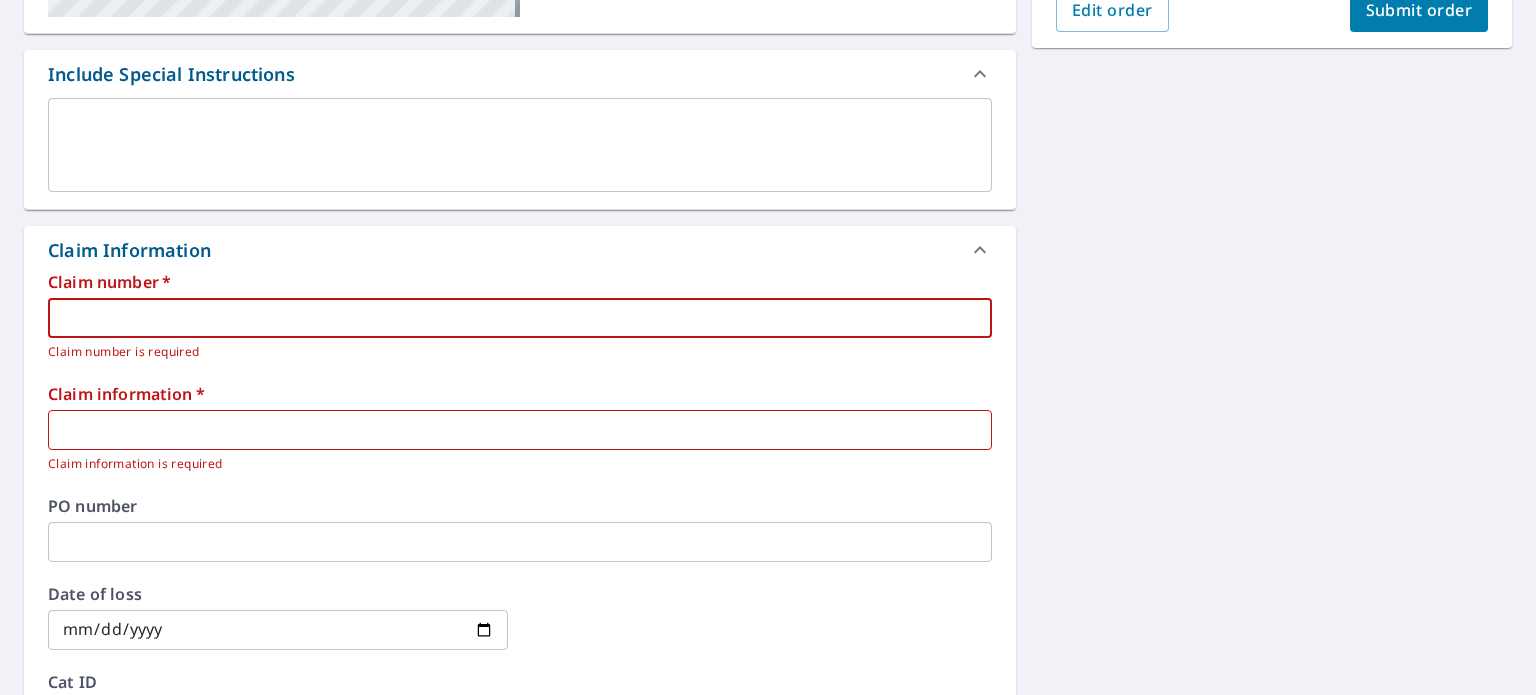 click at bounding box center (520, 318) 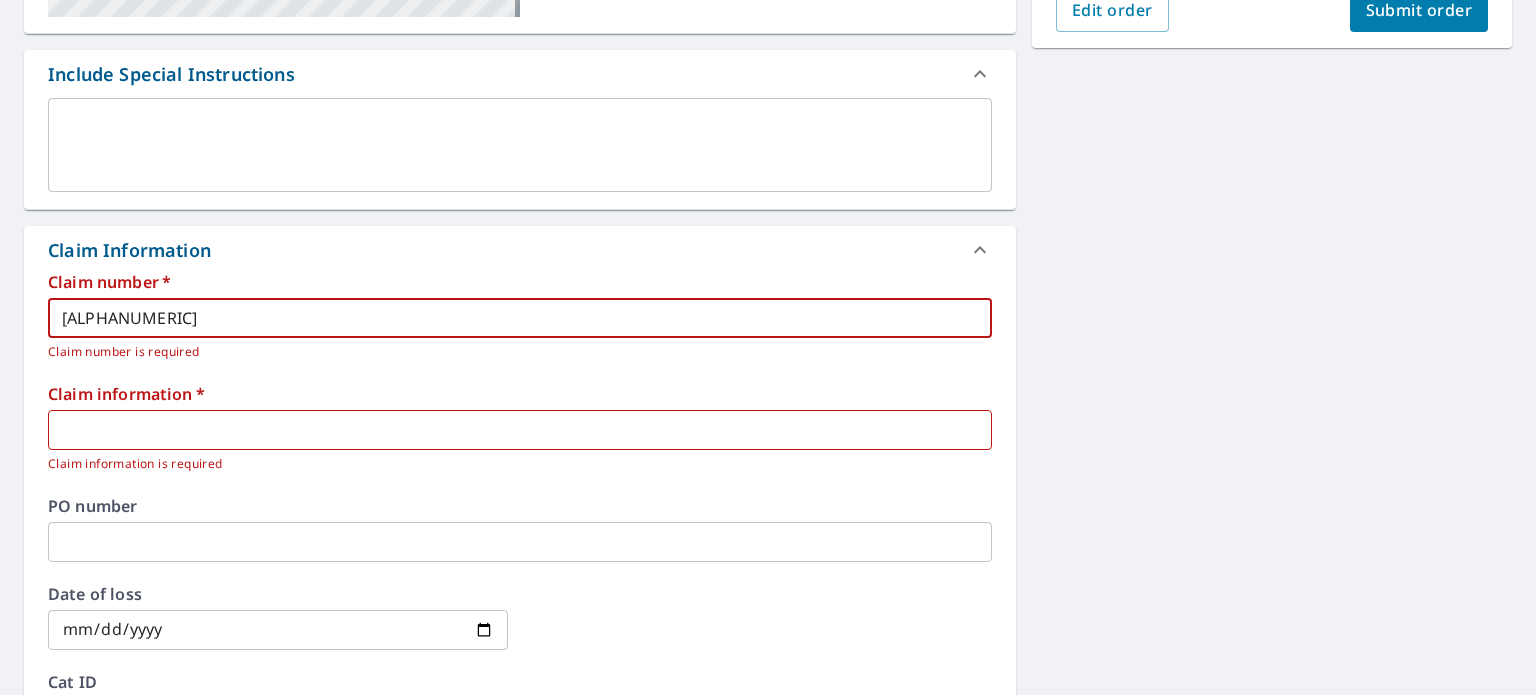 type on "[ALPHANUMERIC]" 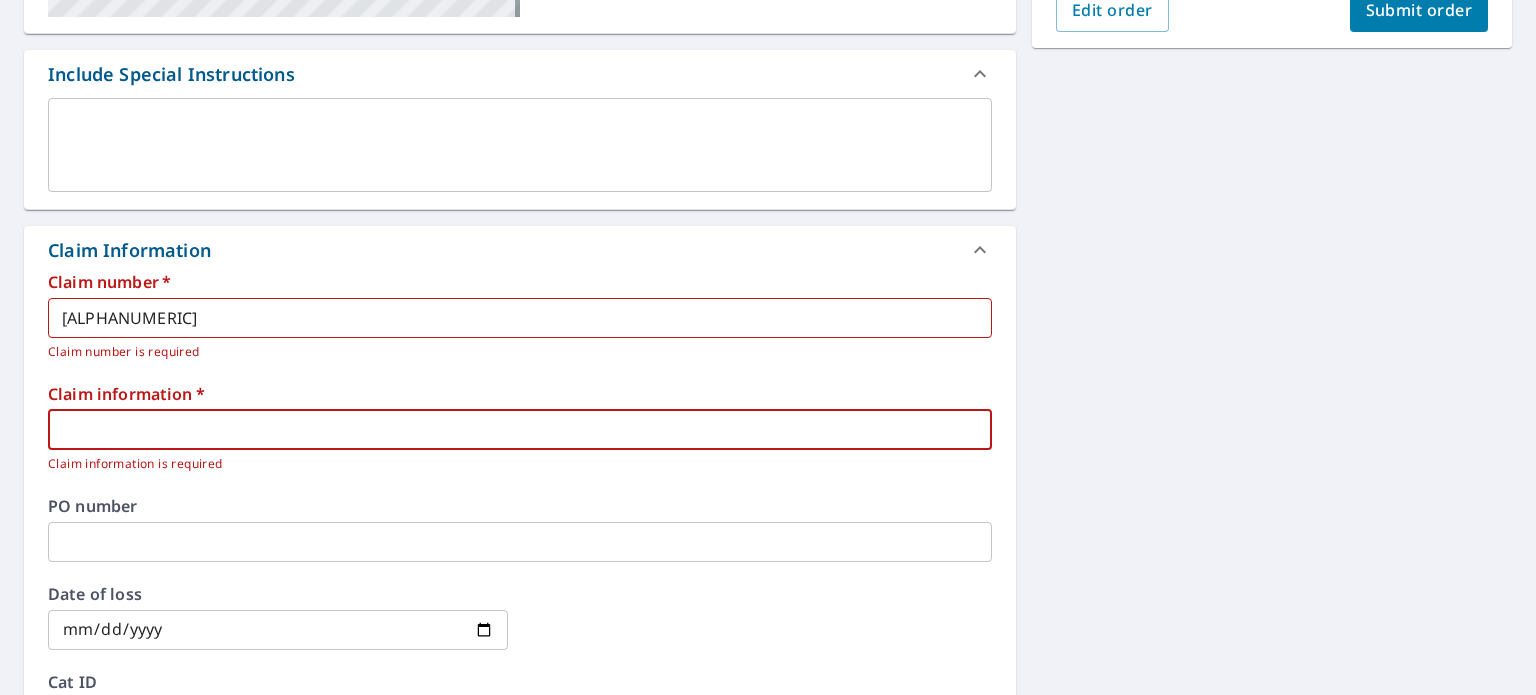 click at bounding box center [520, 430] 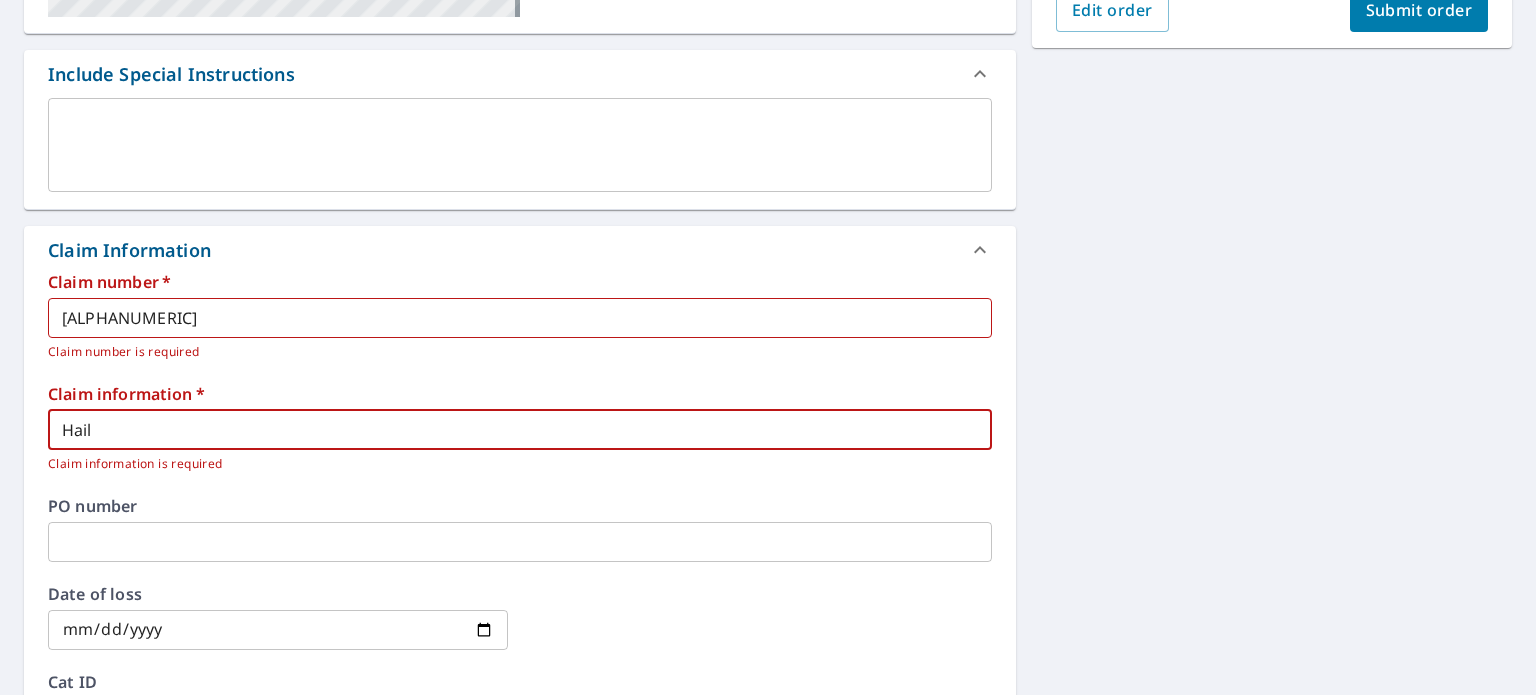 type on "Hail" 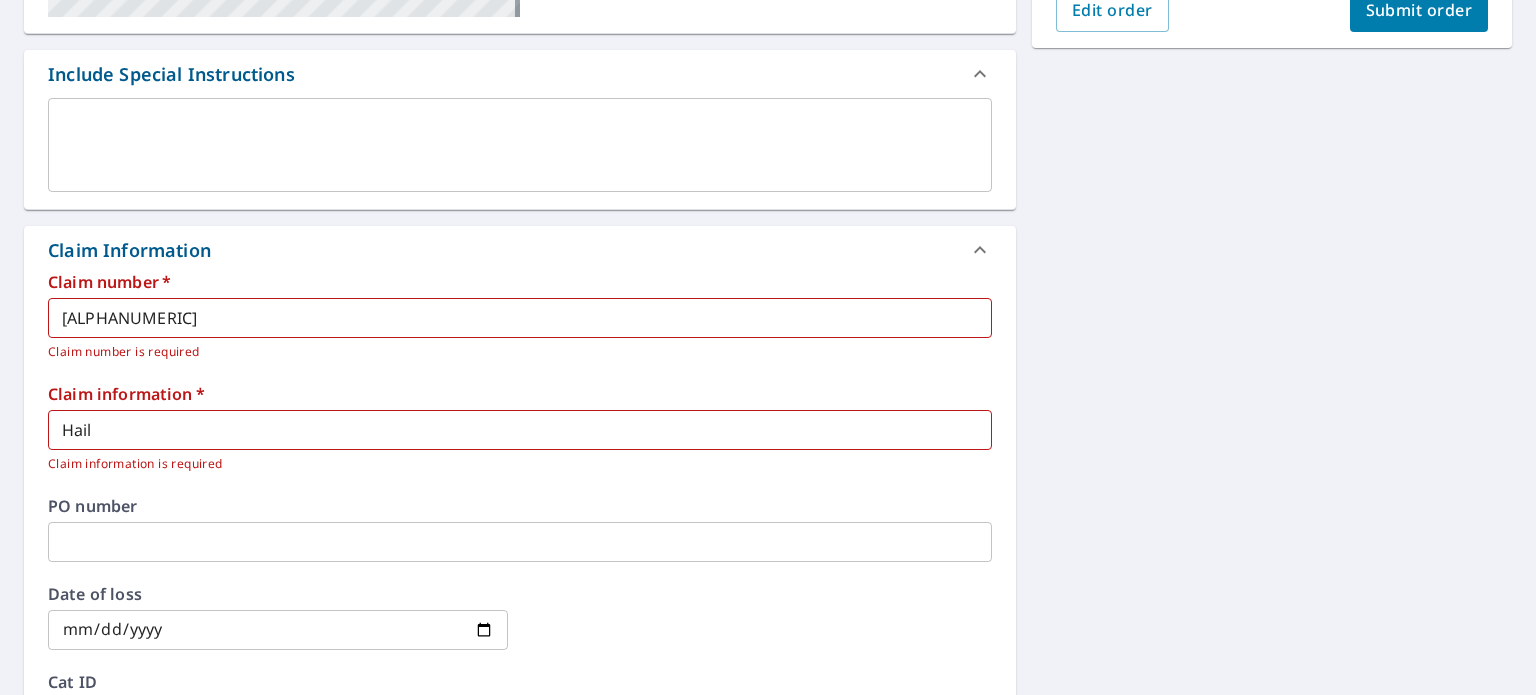click on "Claim number   * [ALPHANUMERIC] ​ Claim number is required Claim information   * Hail ​ Claim information is required PO number ​ Date of loss ​ Cat ID ​" at bounding box center [520, 153] 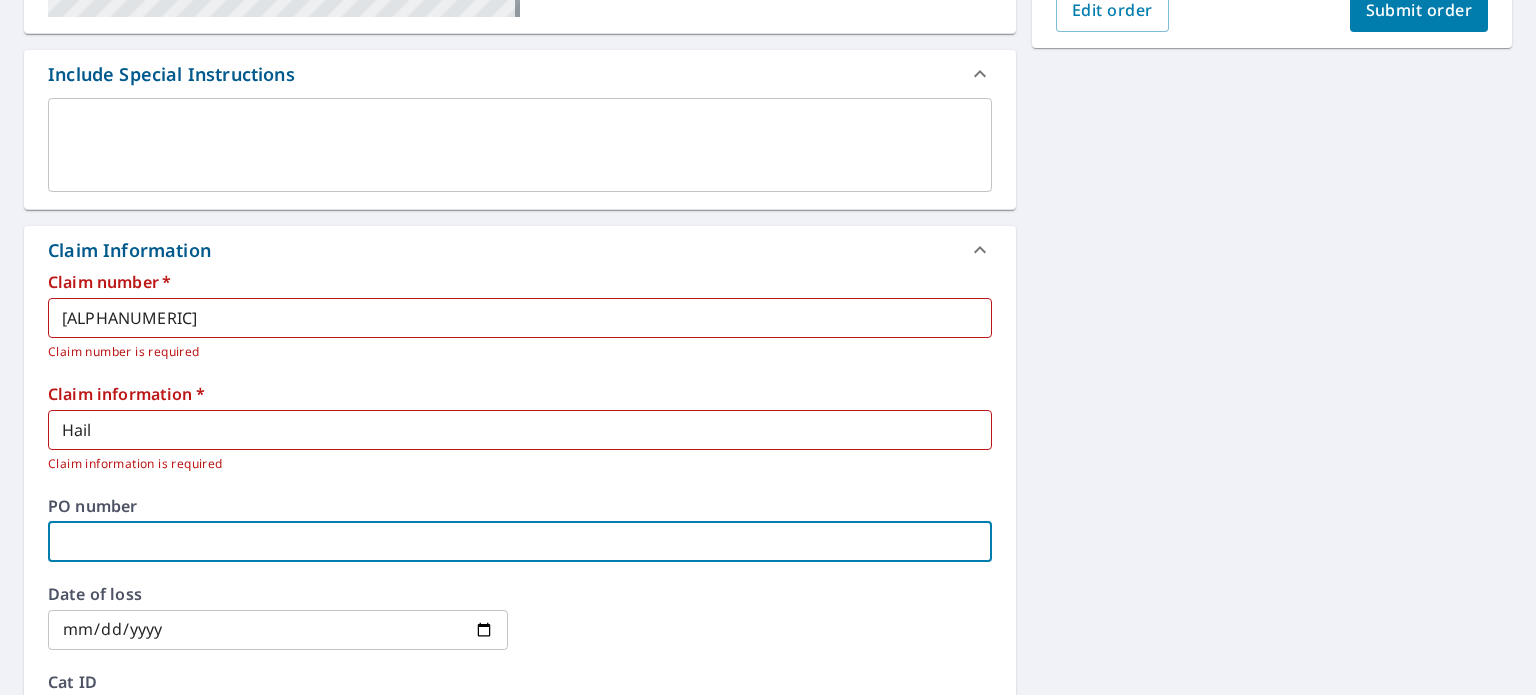 drag, startPoint x: 203, startPoint y: 434, endPoint x: 179, endPoint y: 434, distance: 24 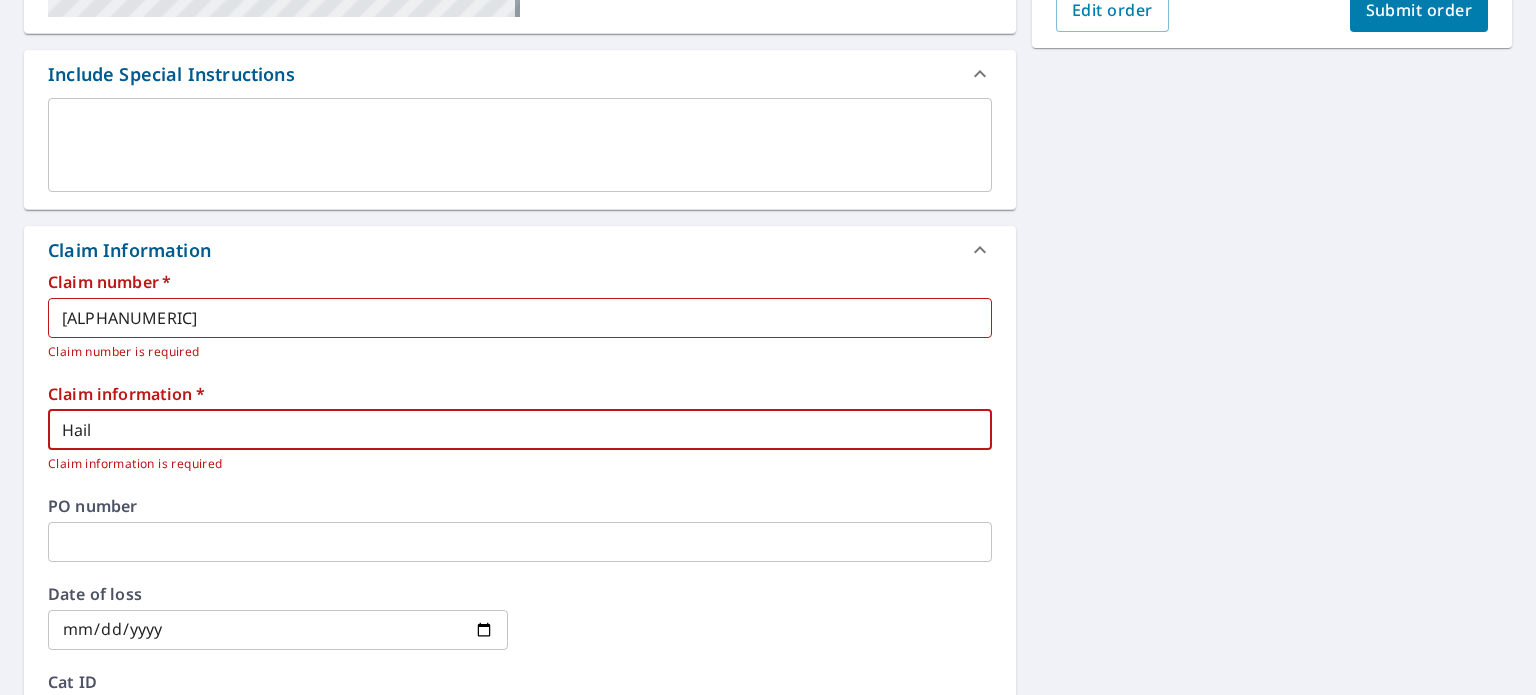 click on "Hail" at bounding box center (520, 430) 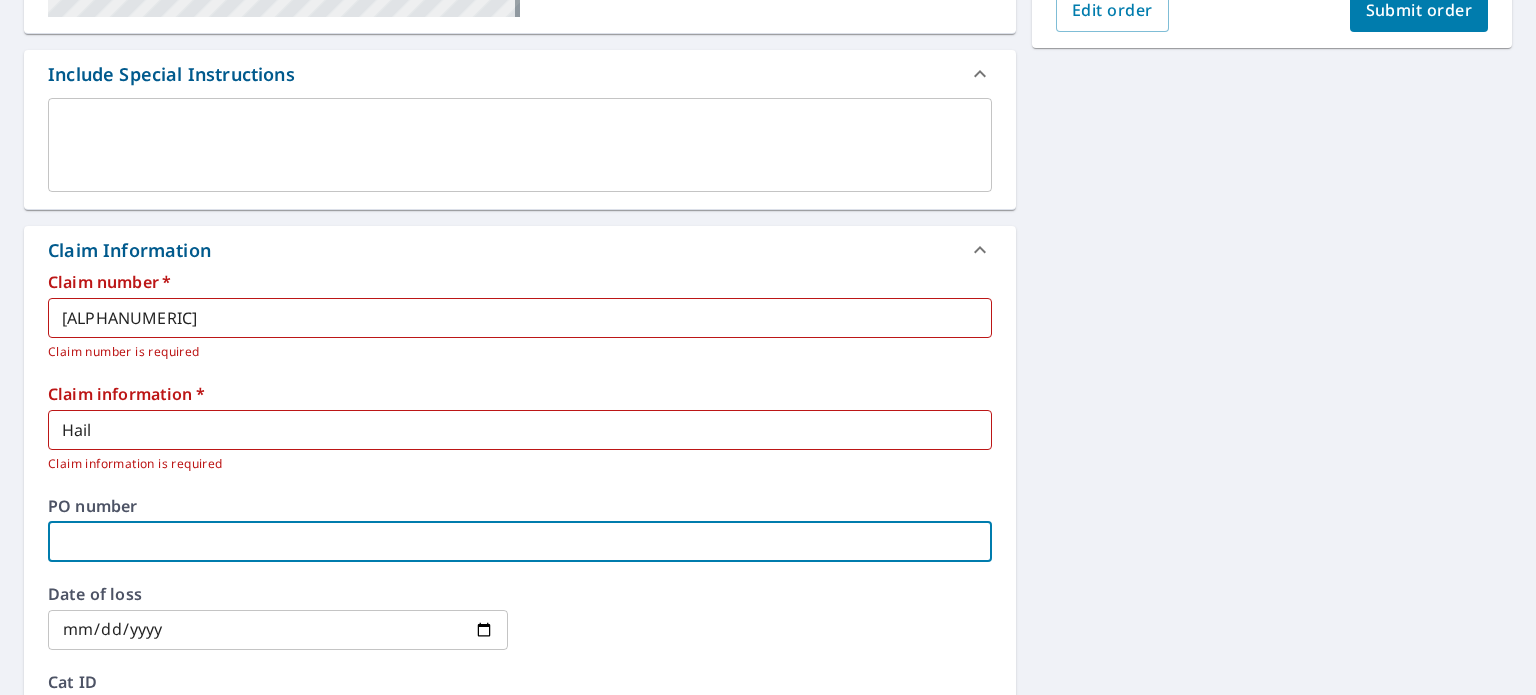 click at bounding box center [520, 542] 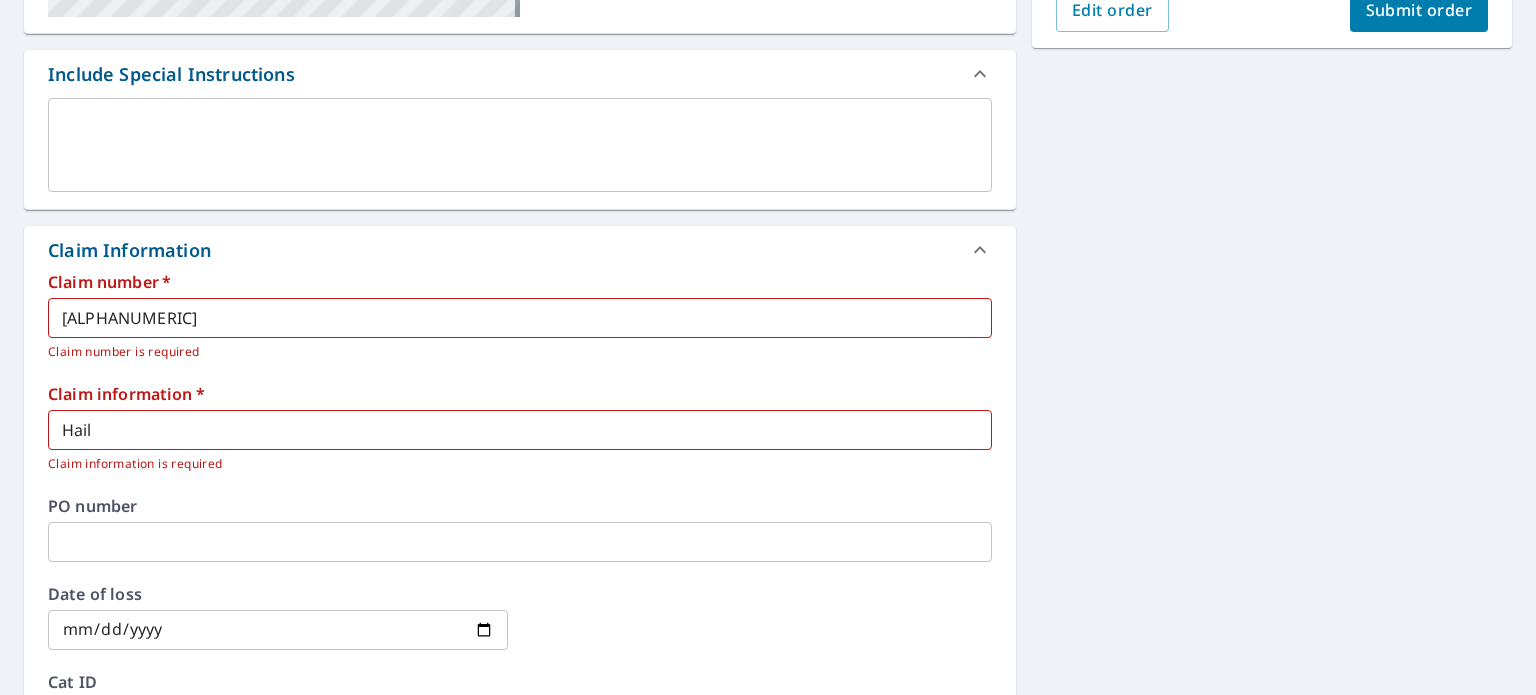 drag, startPoint x: 1519, startPoint y: 395, endPoint x: 1520, endPoint y: 450, distance: 55.00909 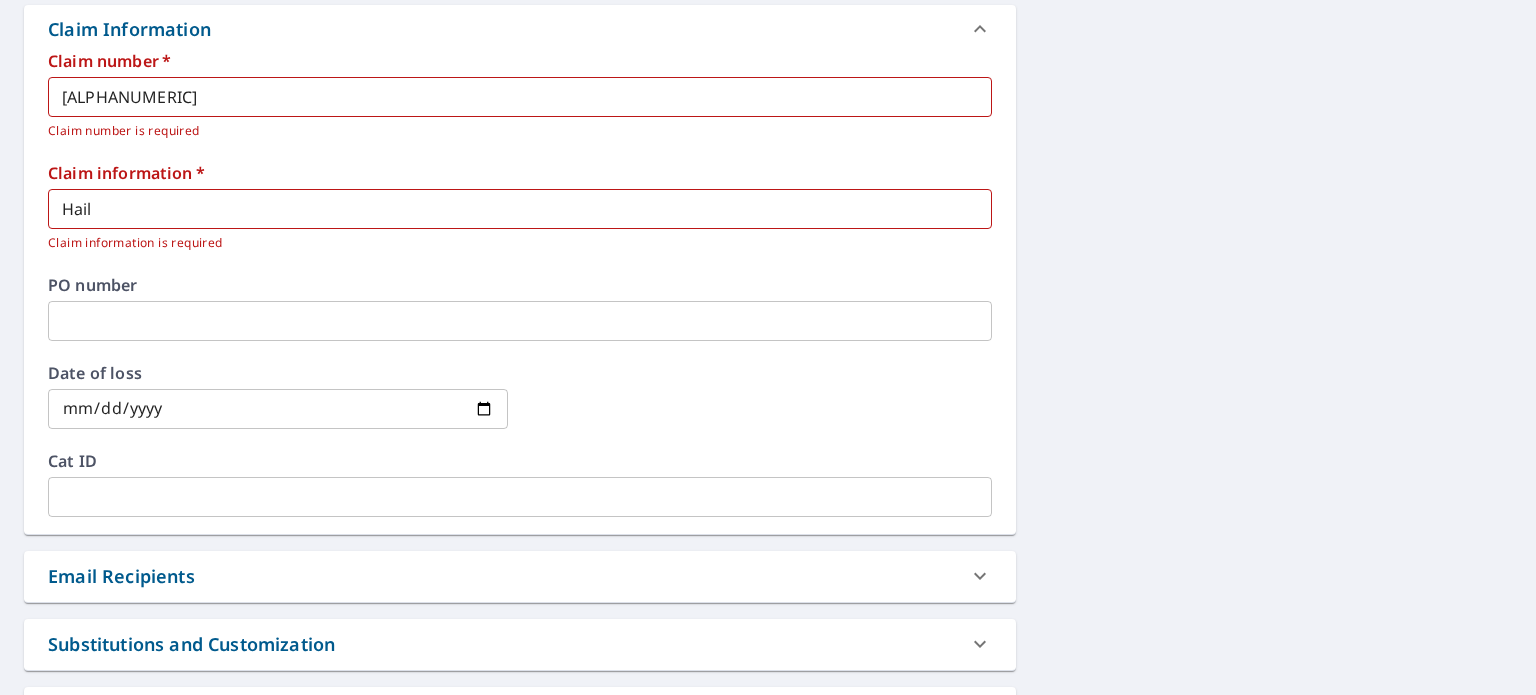 scroll, scrollTop: 729, scrollLeft: 0, axis: vertical 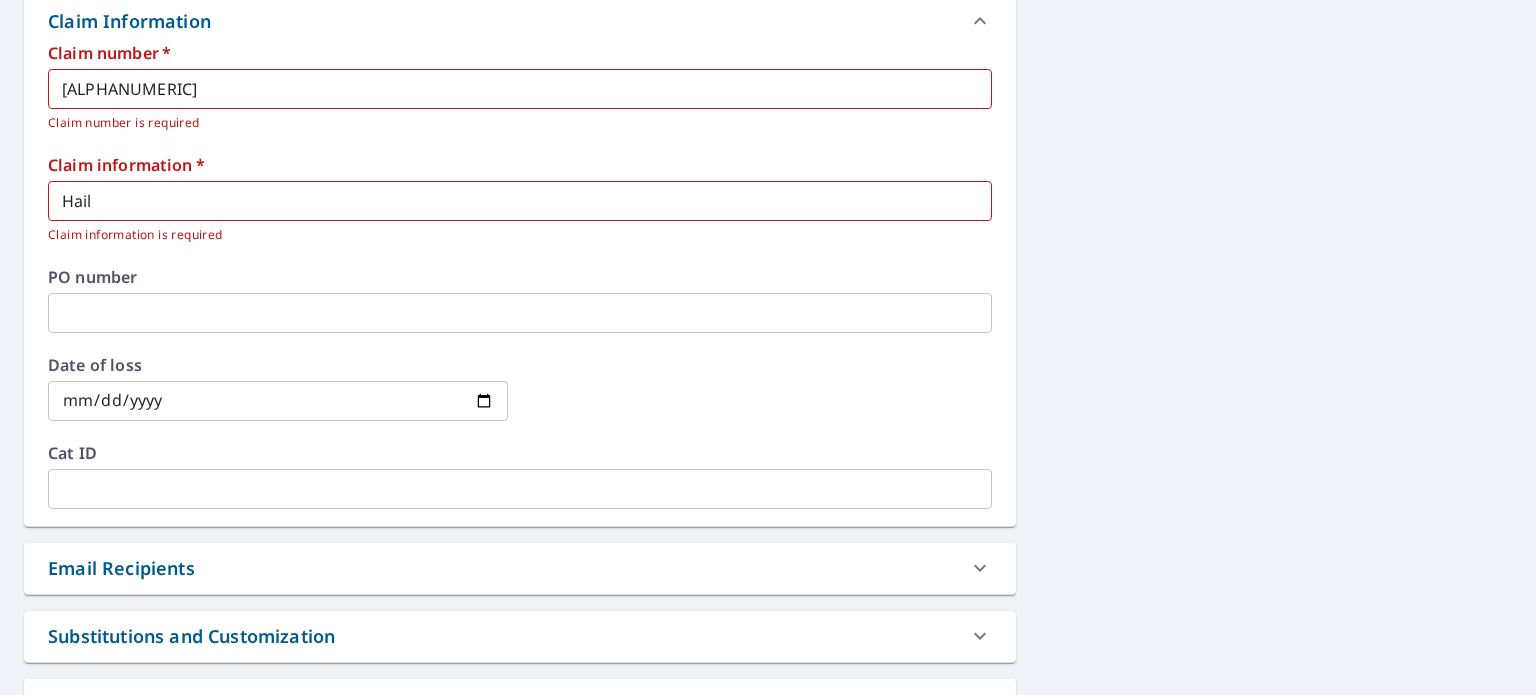 click at bounding box center [278, 401] 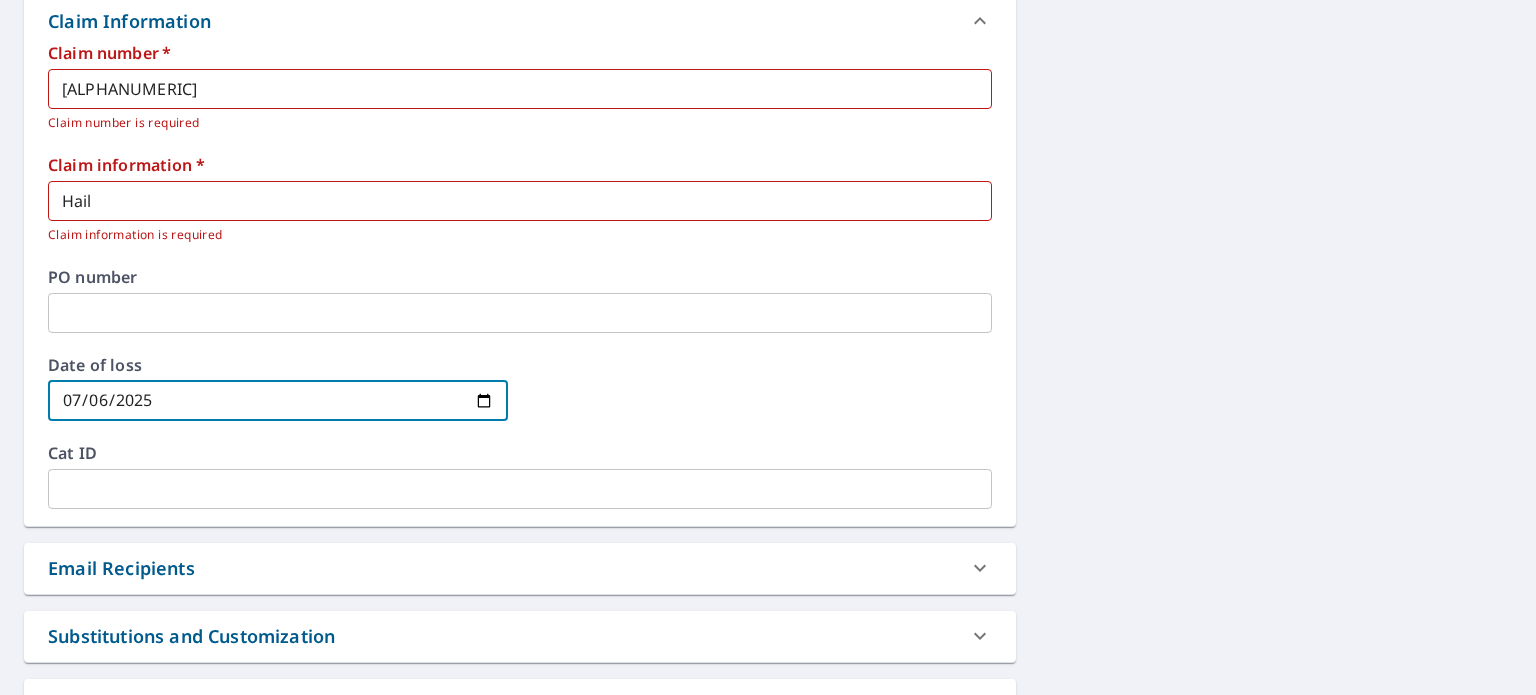 type on "[DATE]" 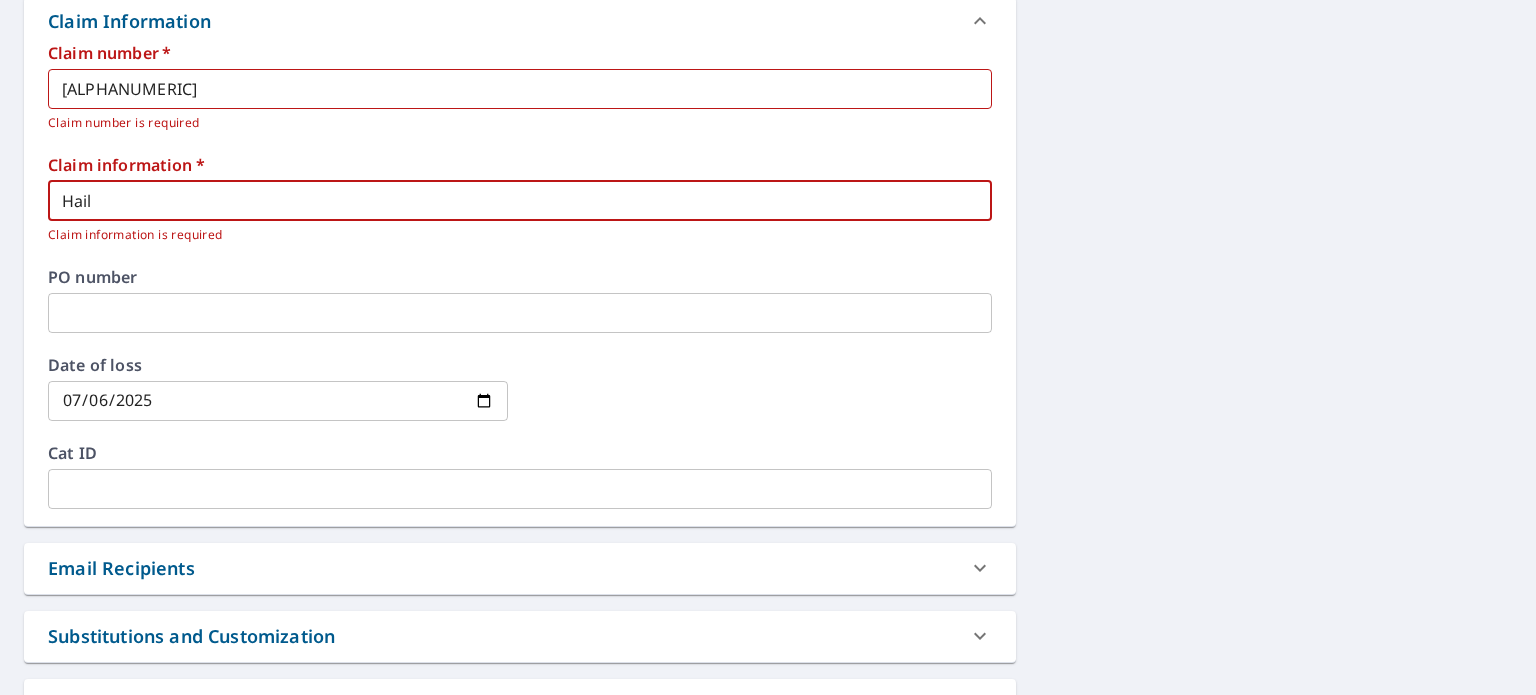 click on "Hail" at bounding box center [520, 201] 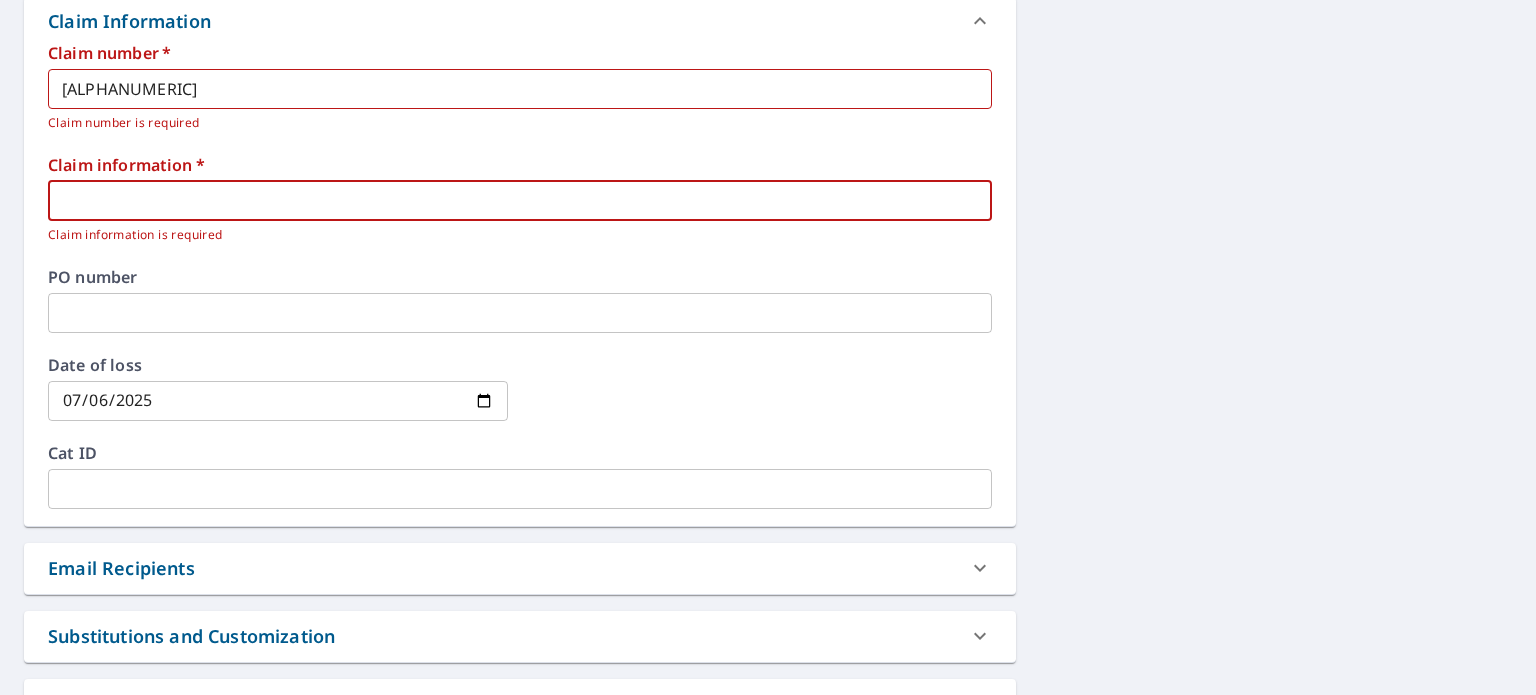 click at bounding box center (520, 313) 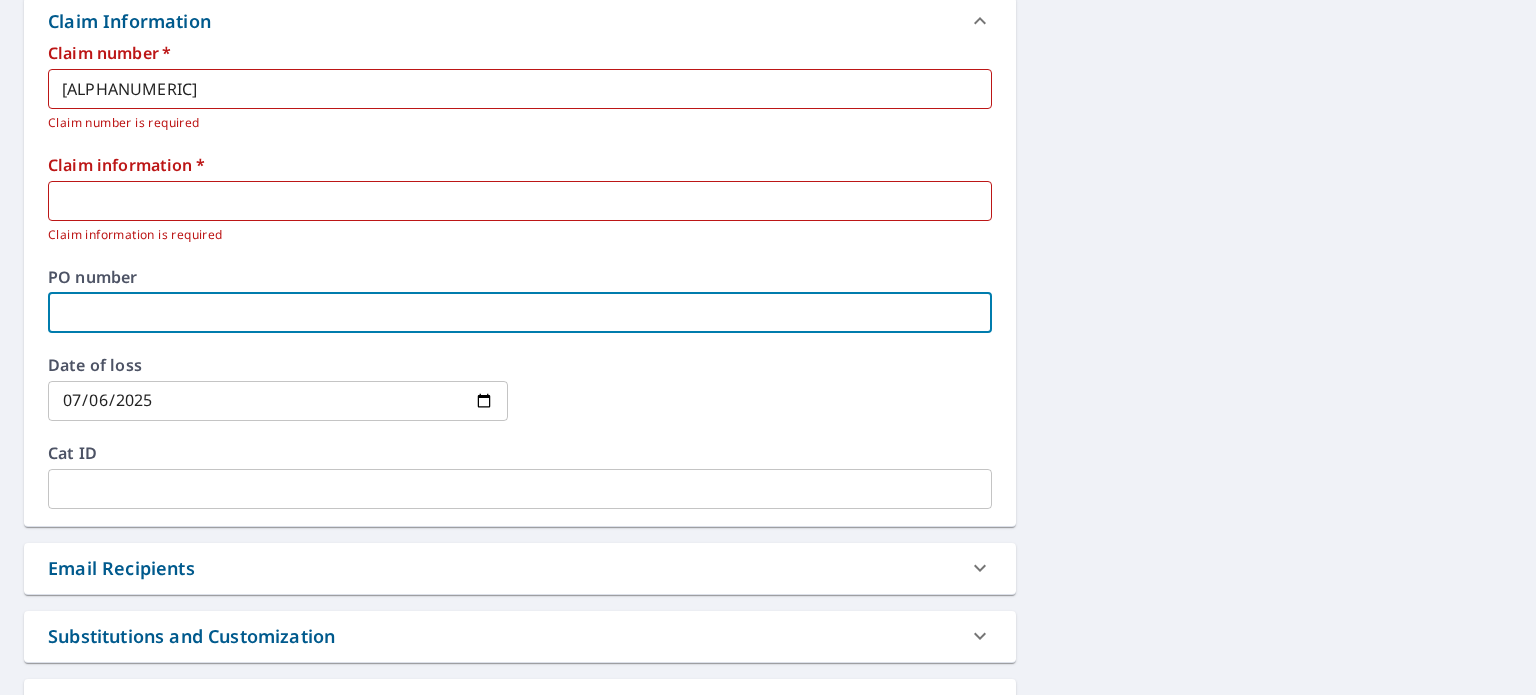 drag, startPoint x: 635, startPoint y: 391, endPoint x: 494, endPoint y: 283, distance: 177.60912 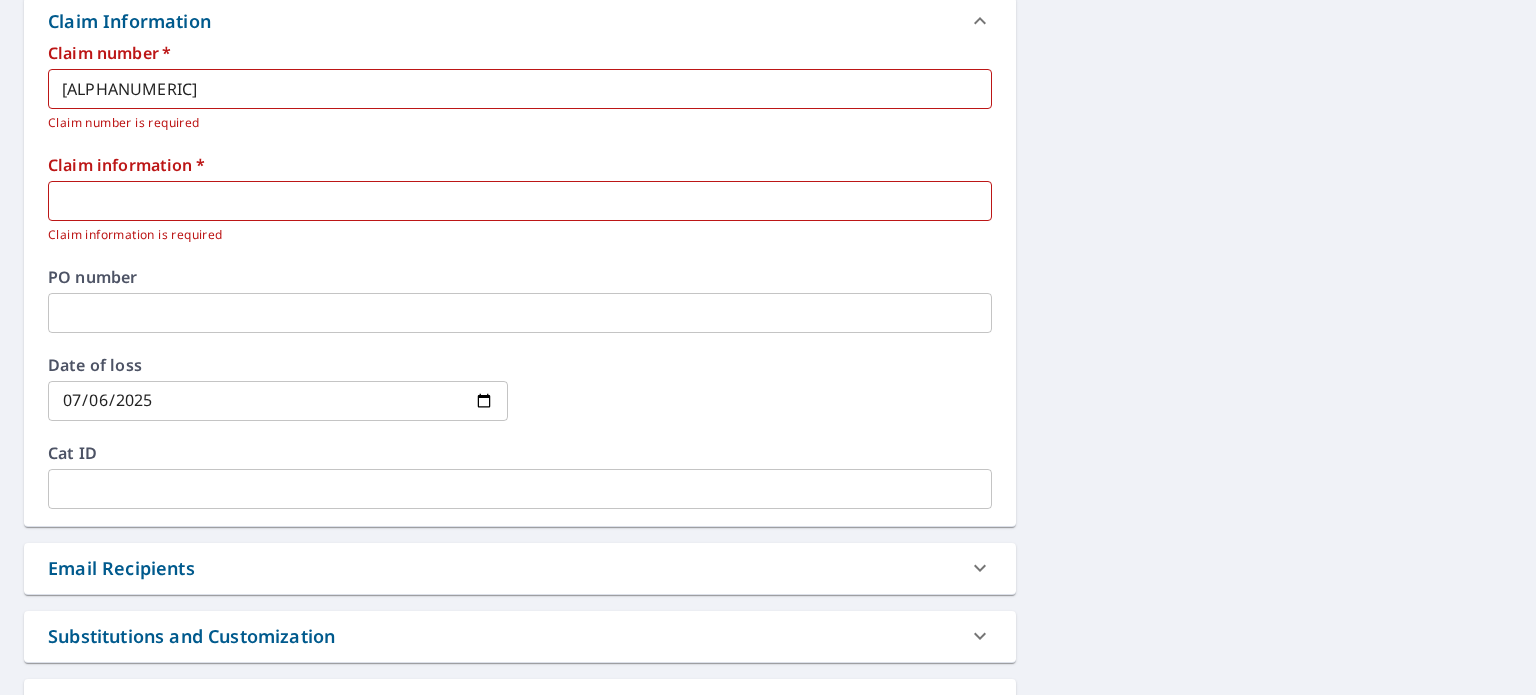 click at bounding box center [520, 201] 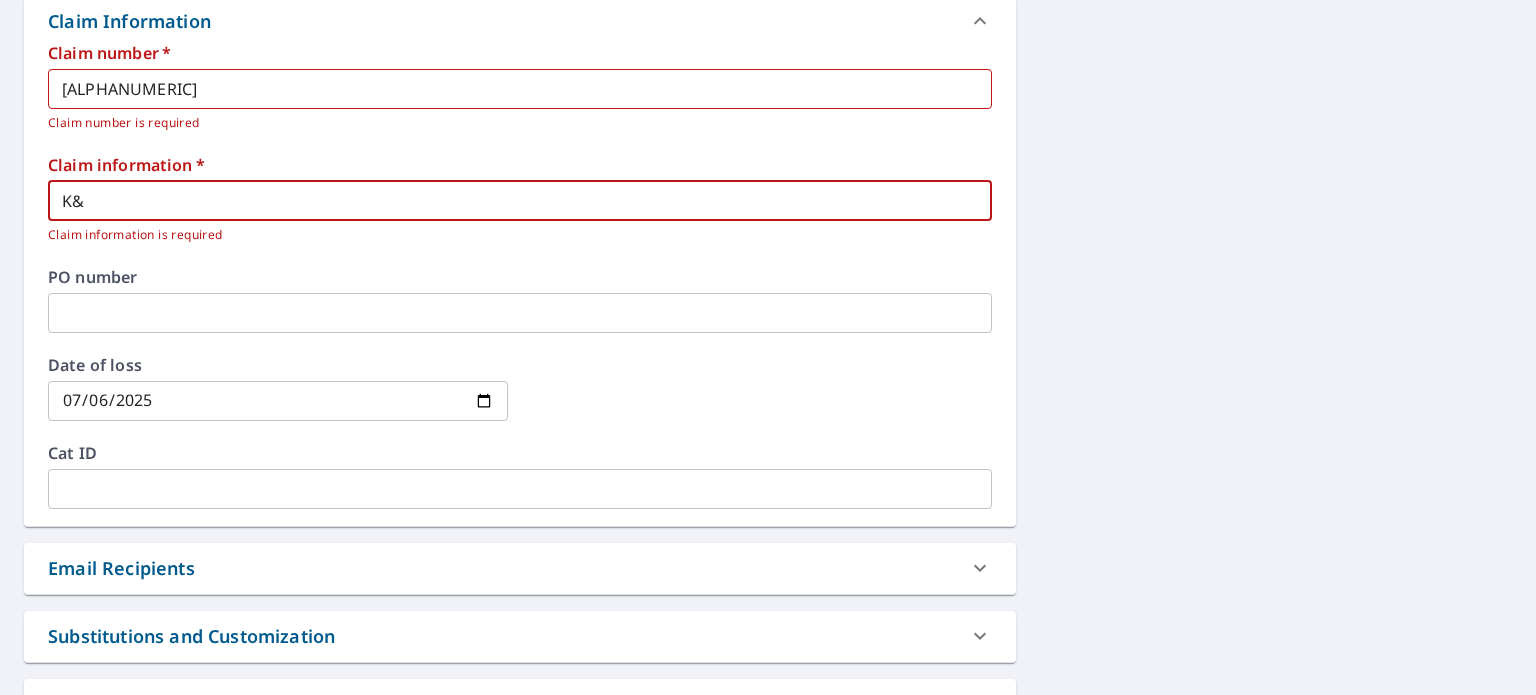 type on "K" 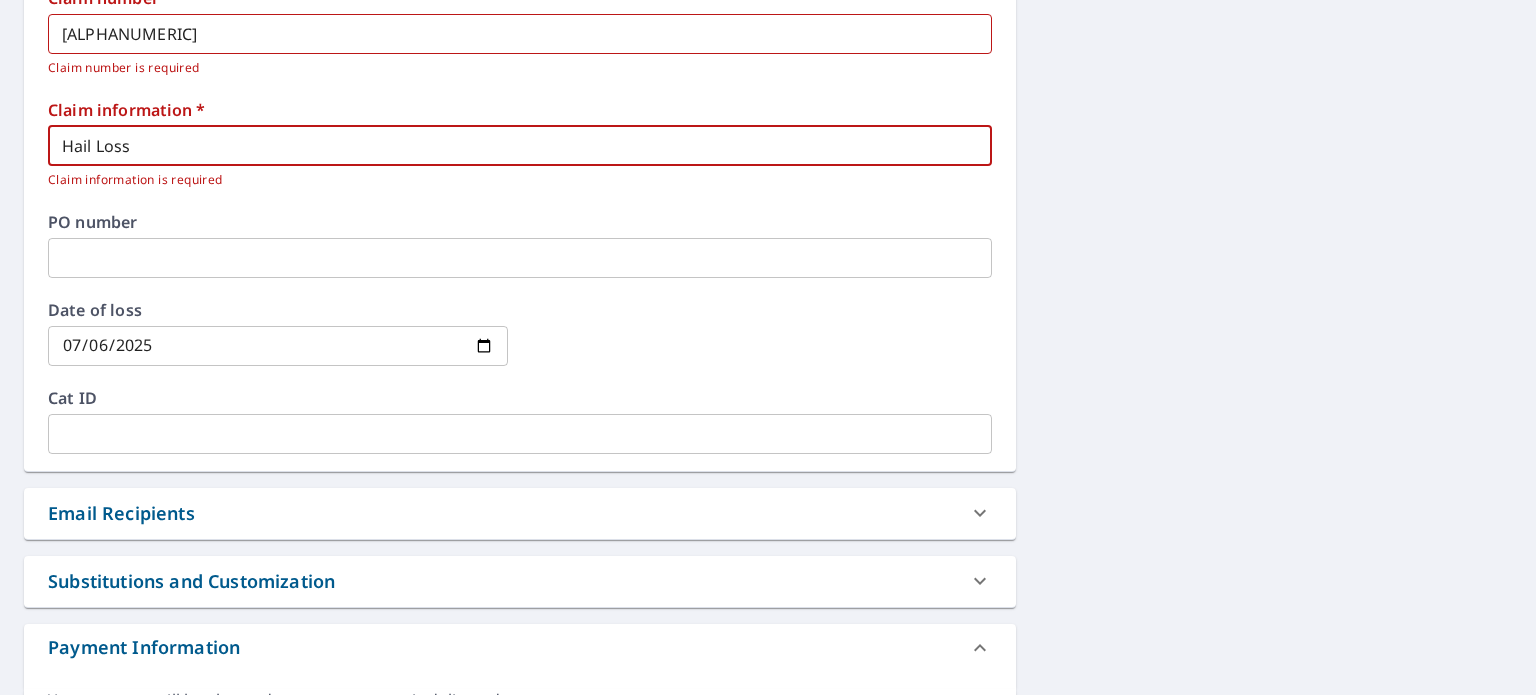 scroll, scrollTop: 839, scrollLeft: 0, axis: vertical 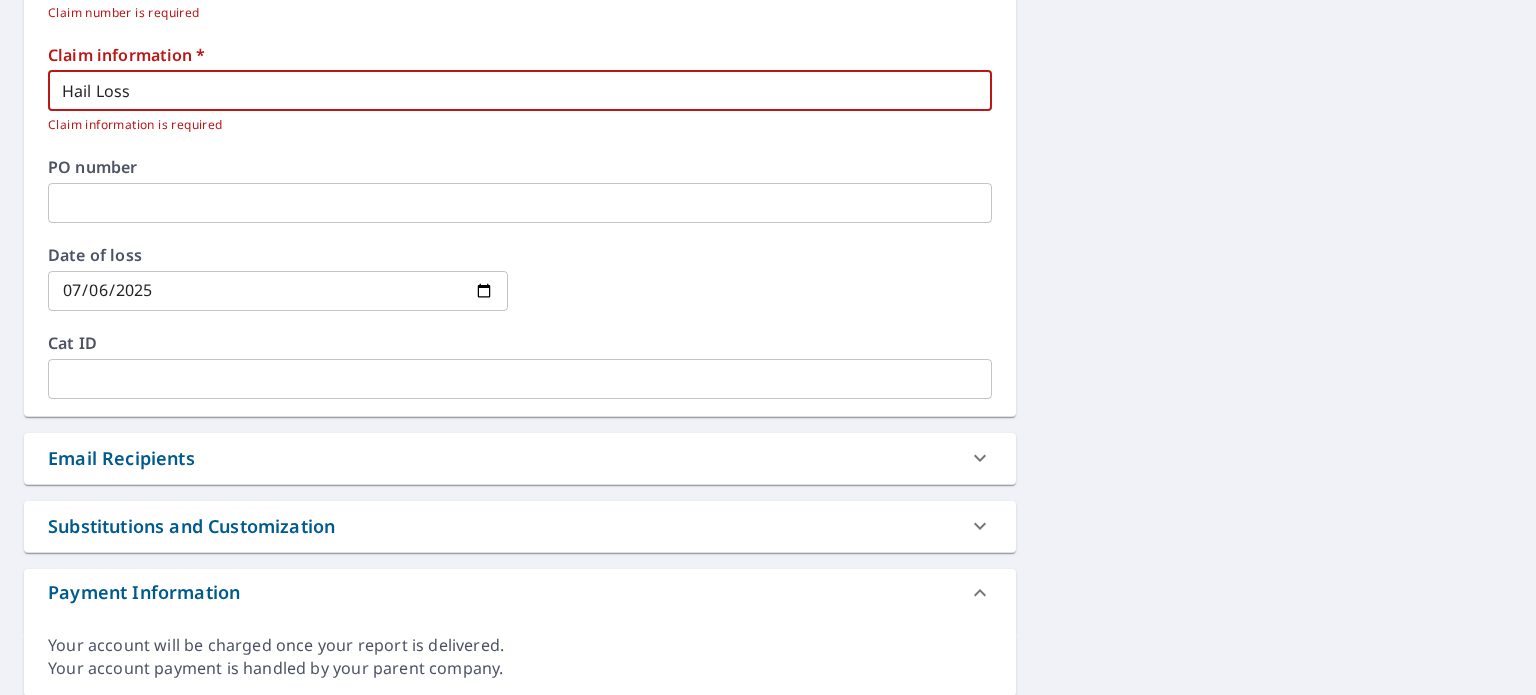 type on "Hail Loss" 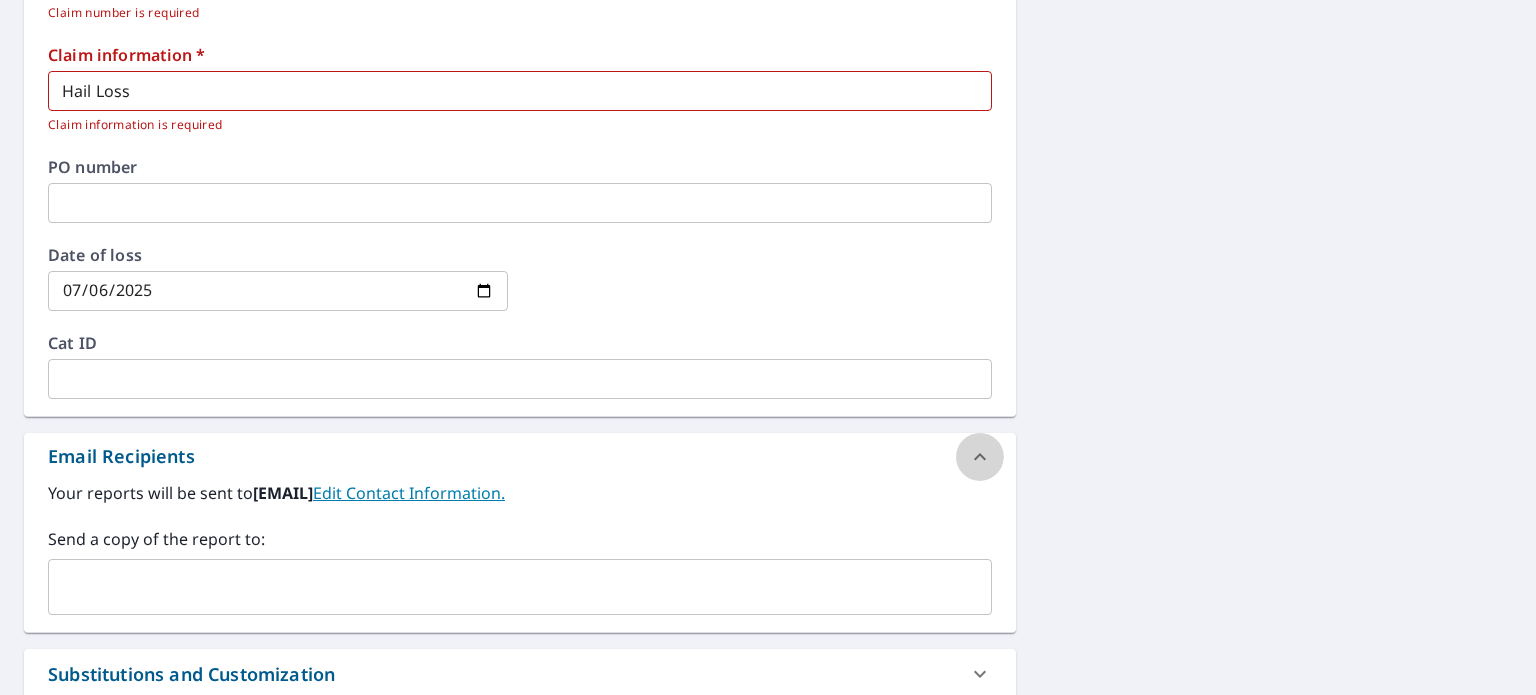 click 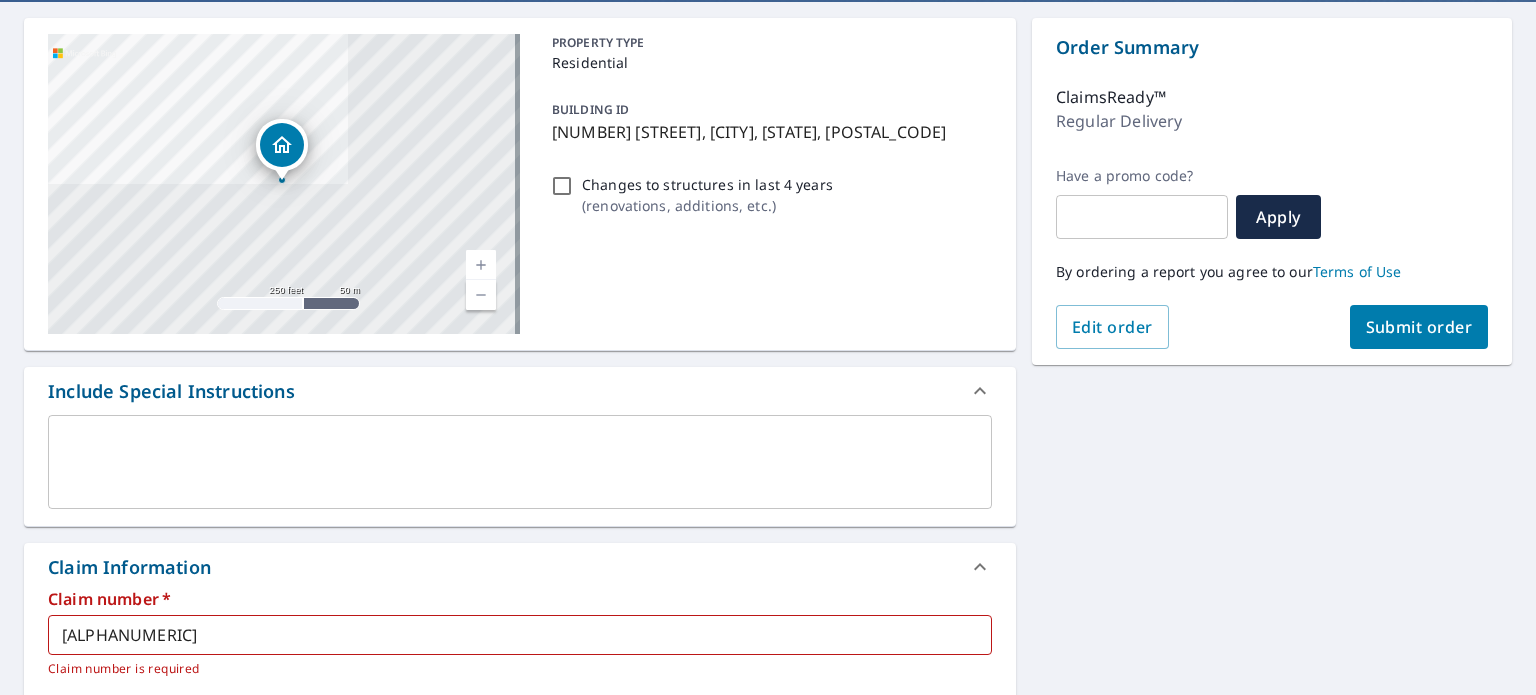 scroll, scrollTop: 171, scrollLeft: 0, axis: vertical 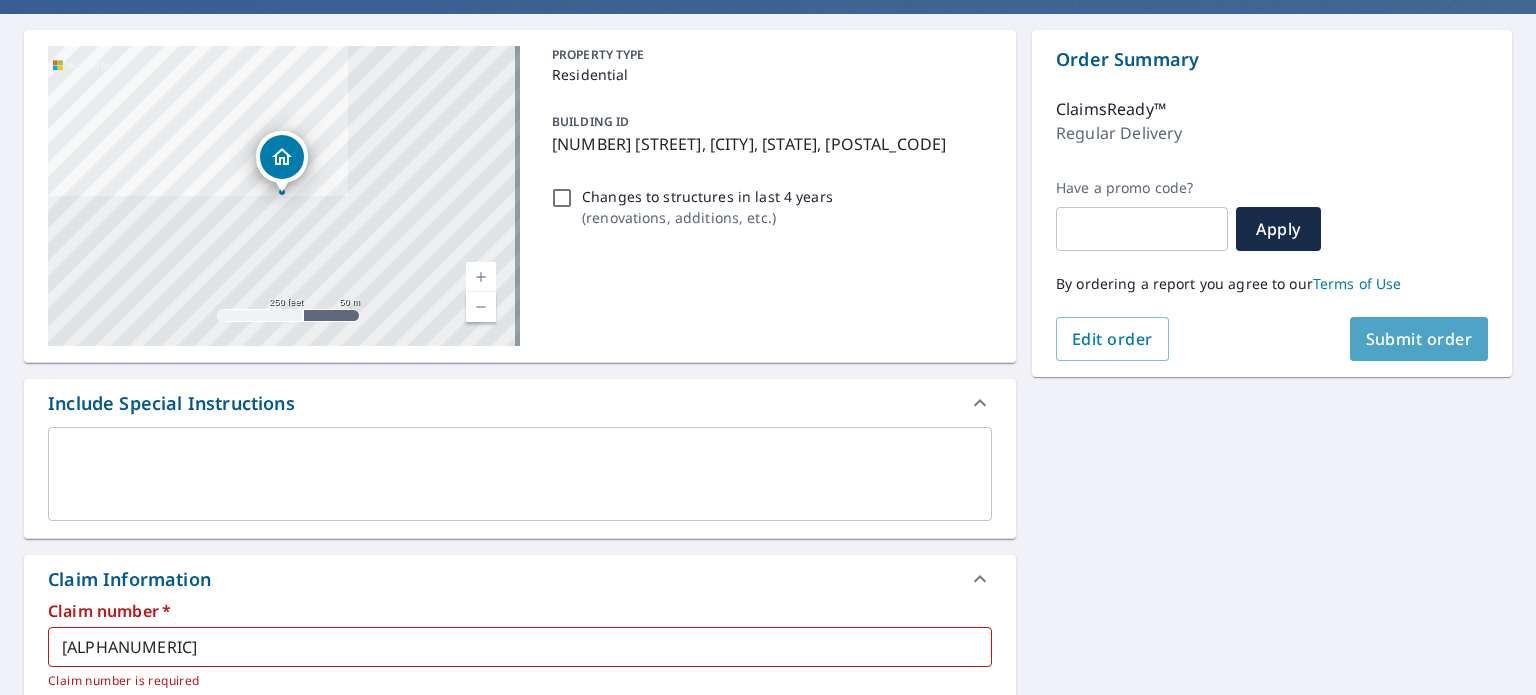 click on "Submit order" at bounding box center (1419, 339) 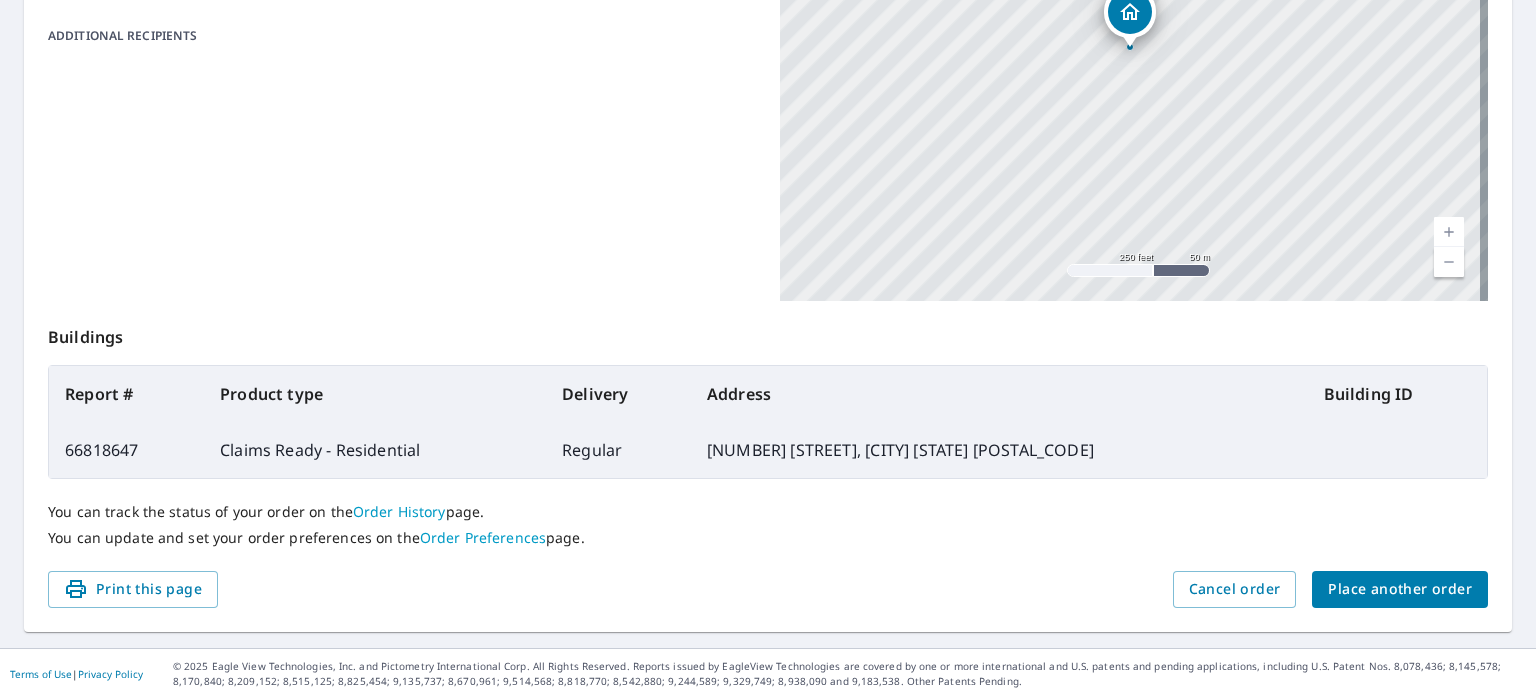 scroll, scrollTop: 480, scrollLeft: 0, axis: vertical 